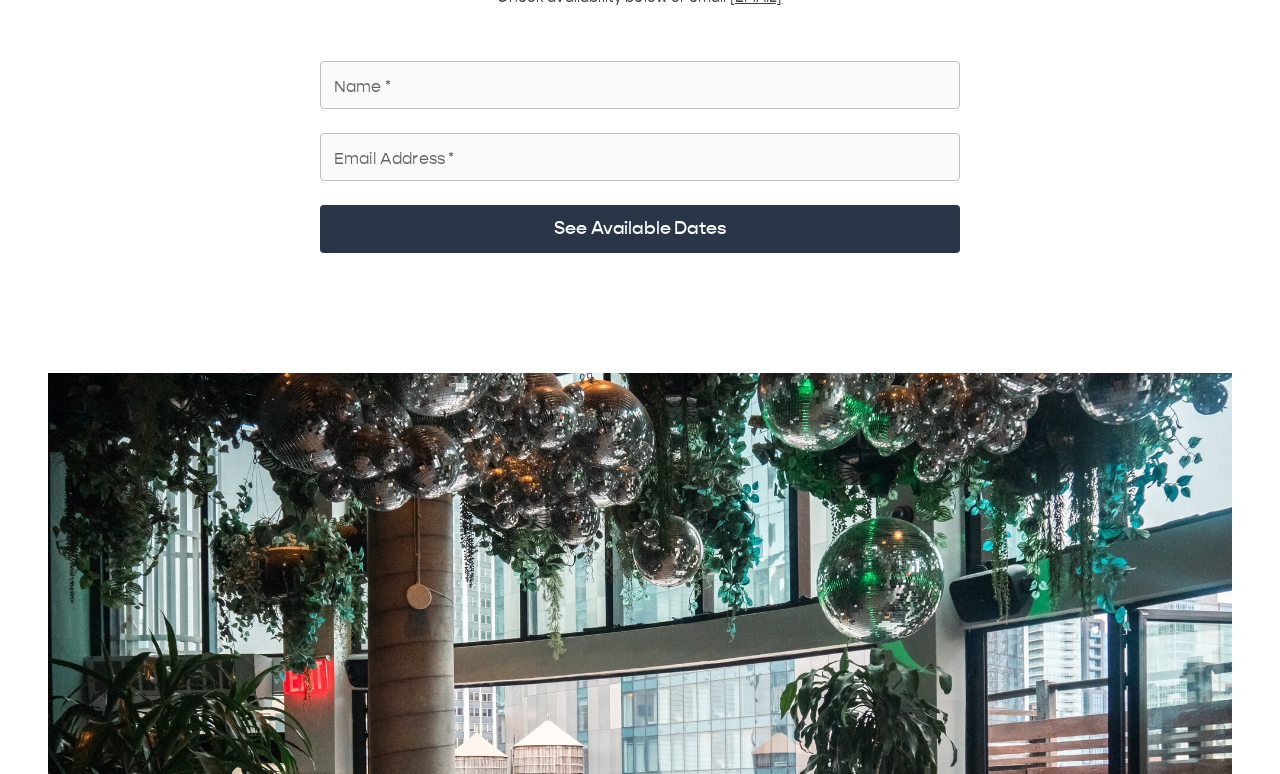 scroll, scrollTop: 0, scrollLeft: 0, axis: both 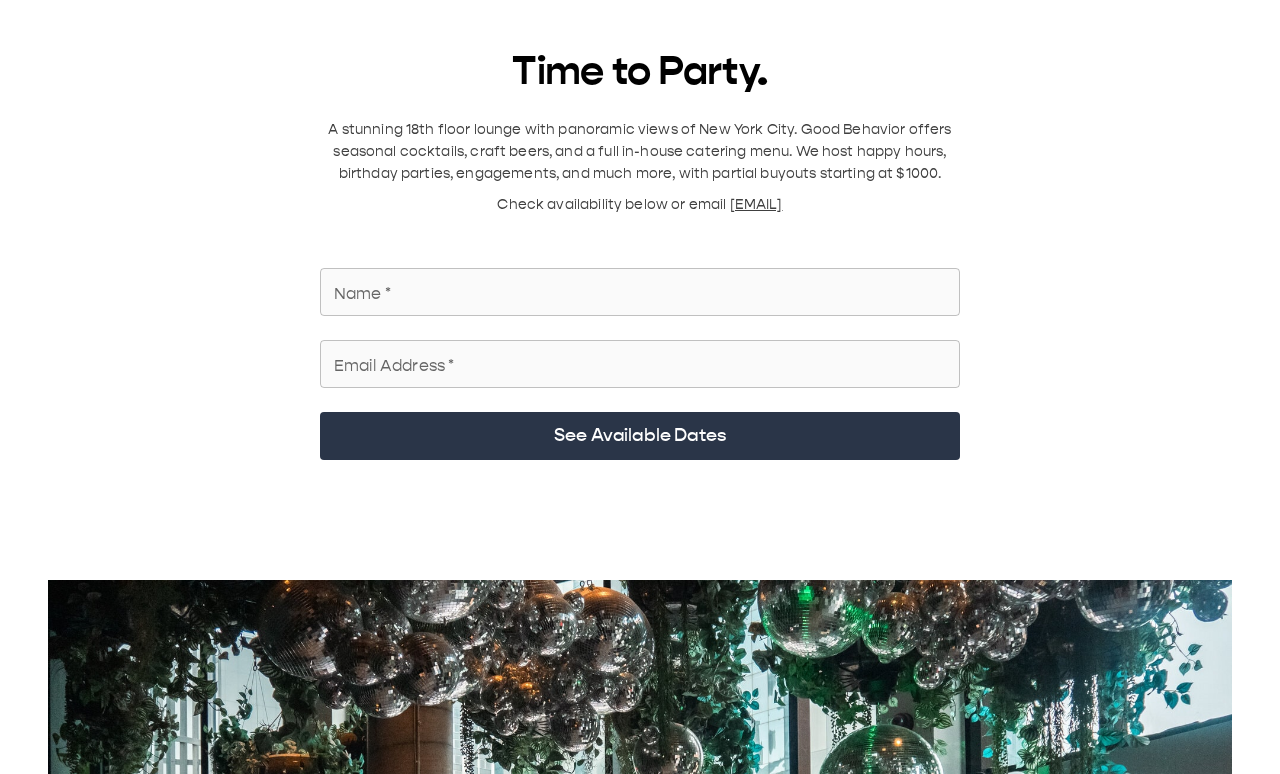 click on "Name   *" at bounding box center (640, 292) 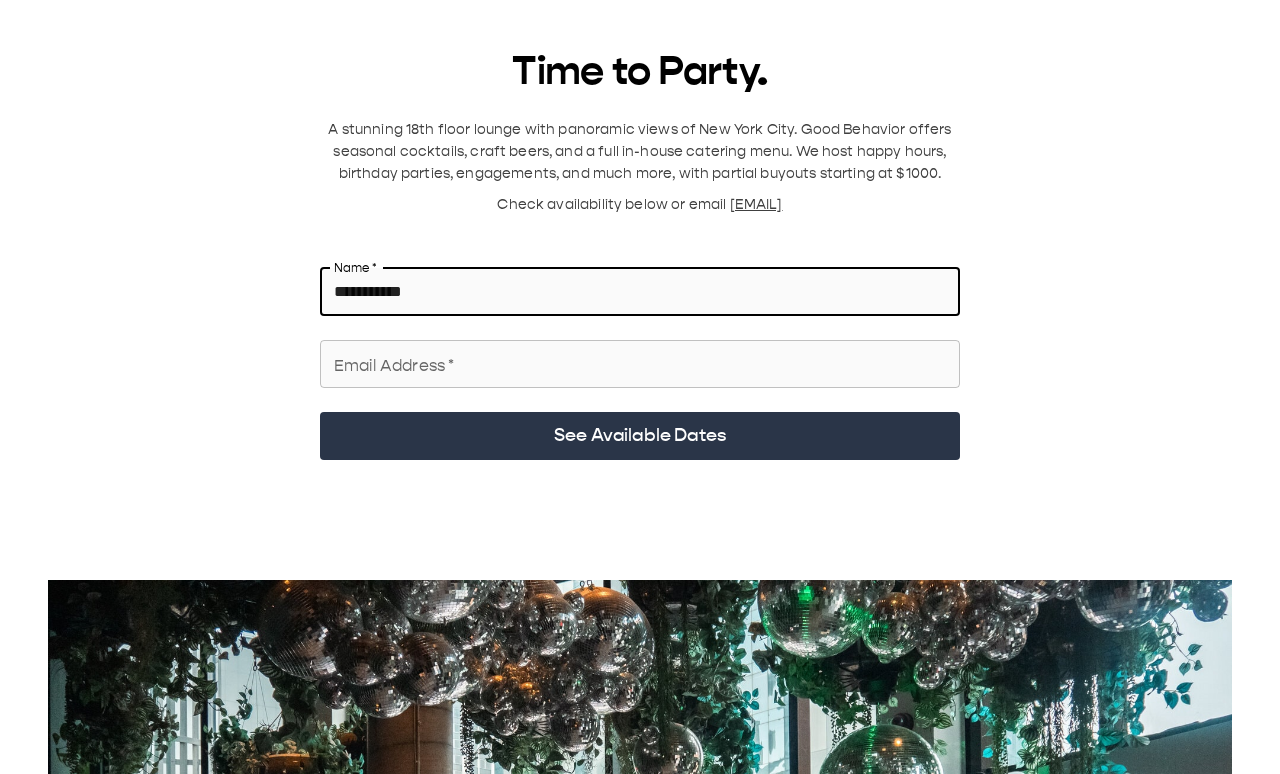 type on "**********" 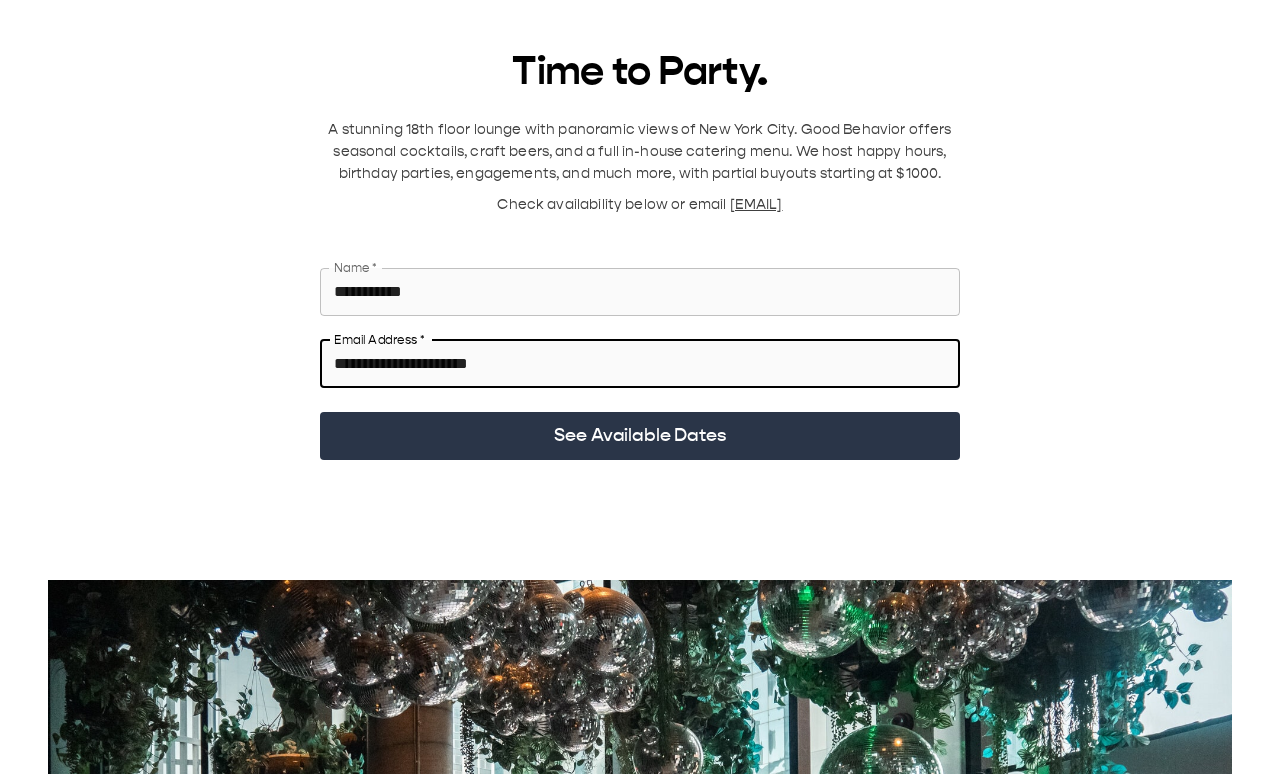type on "**********" 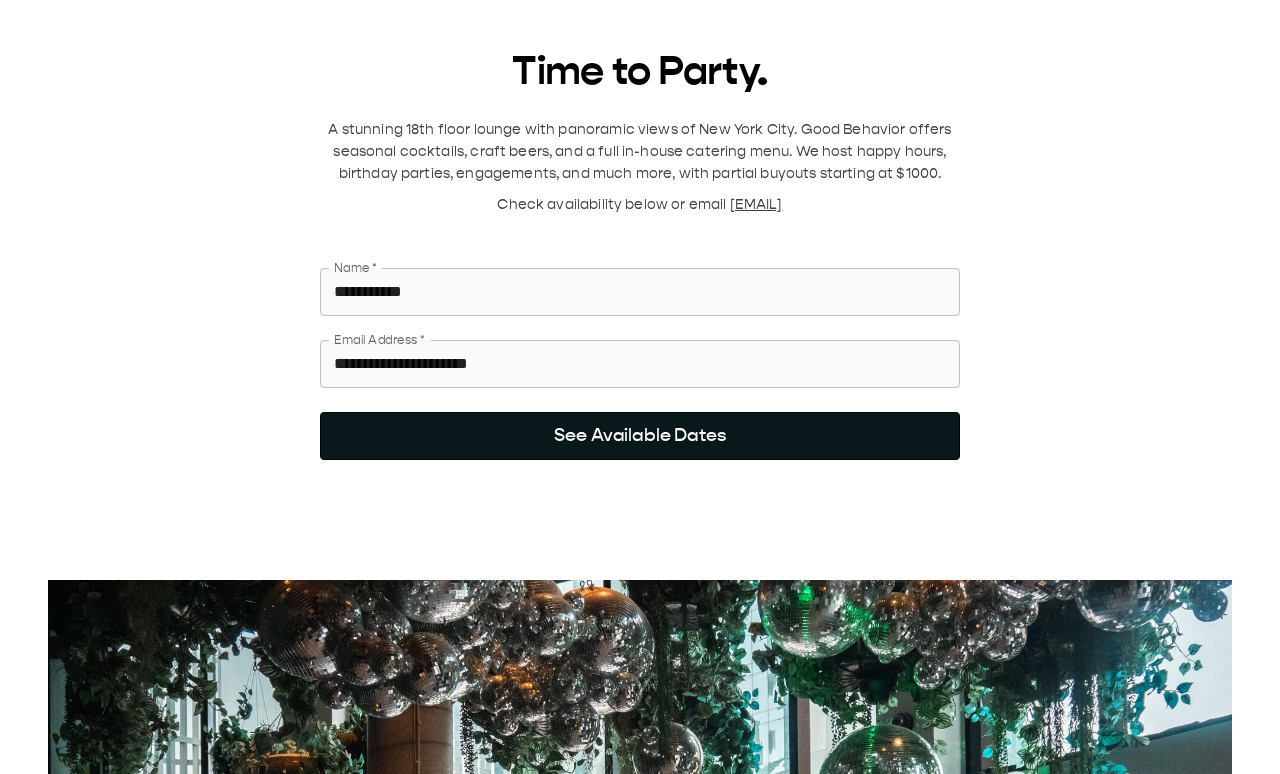 click on "See Available Dates" at bounding box center (640, 436) 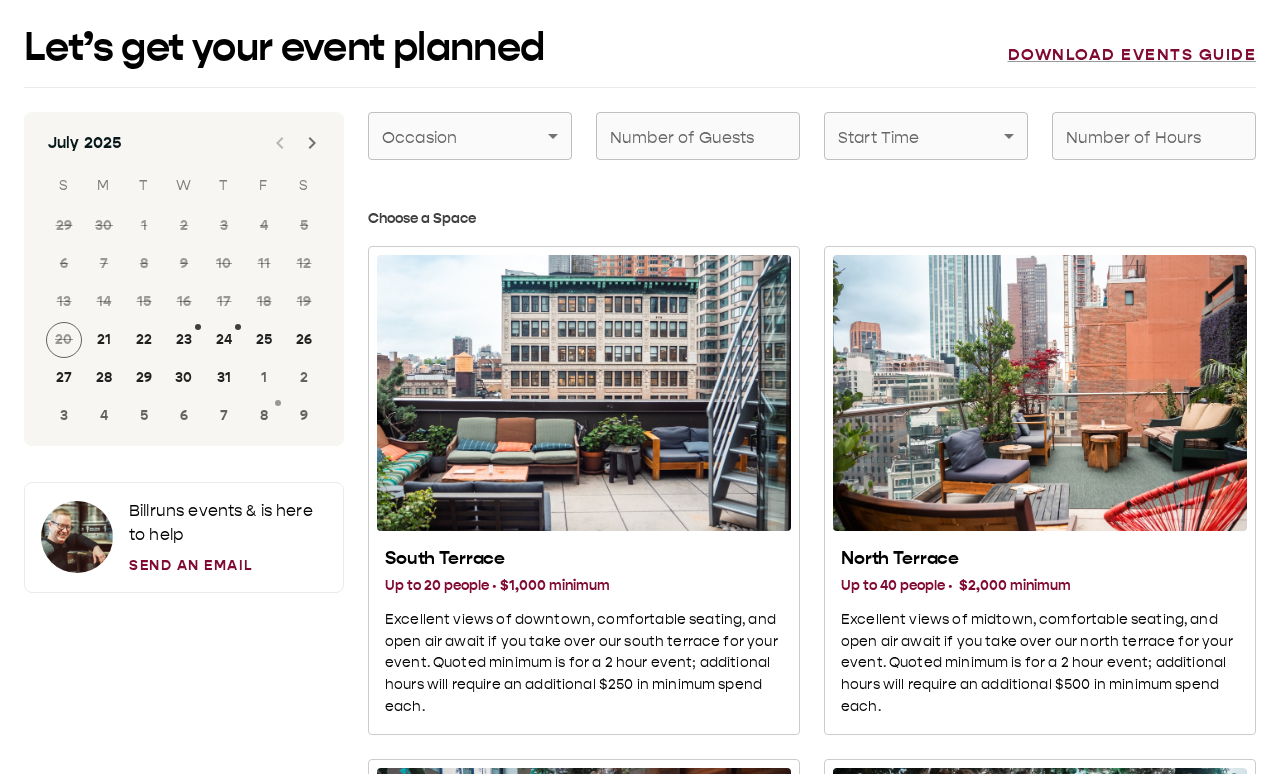 click 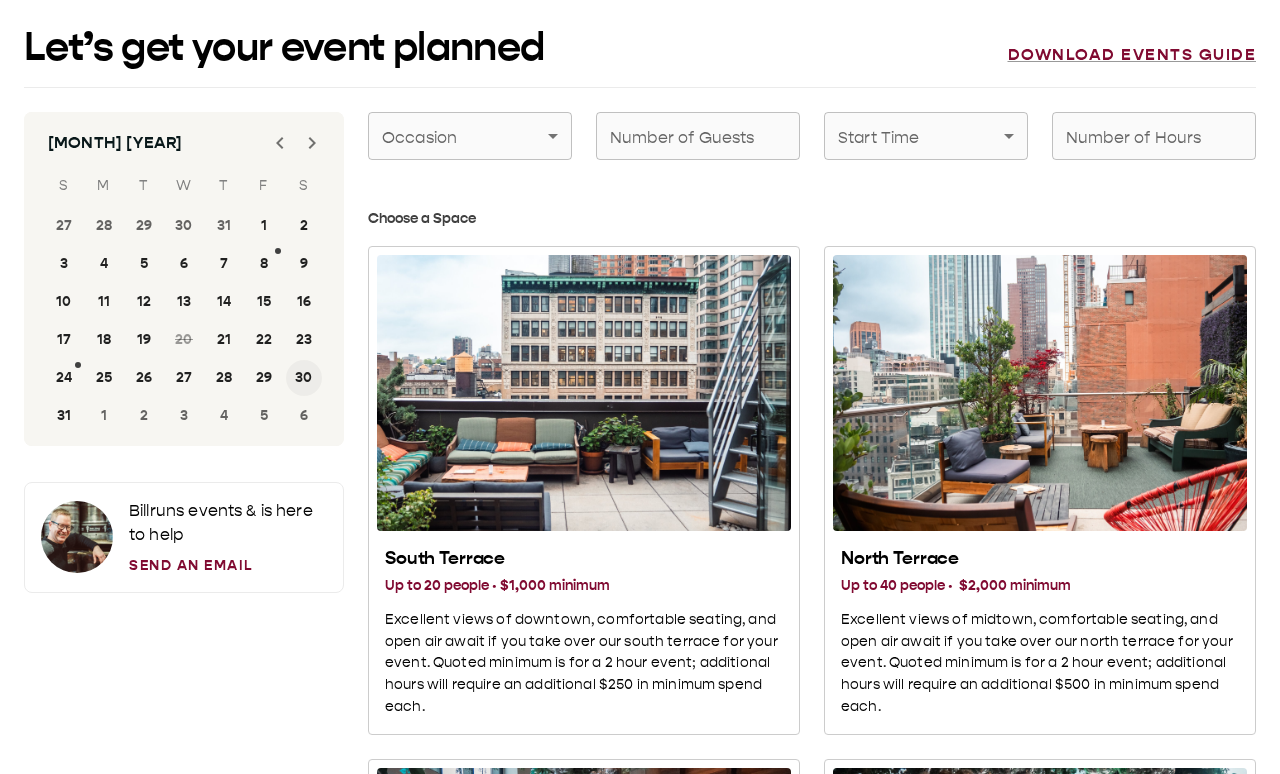 click on "30" at bounding box center (304, 378) 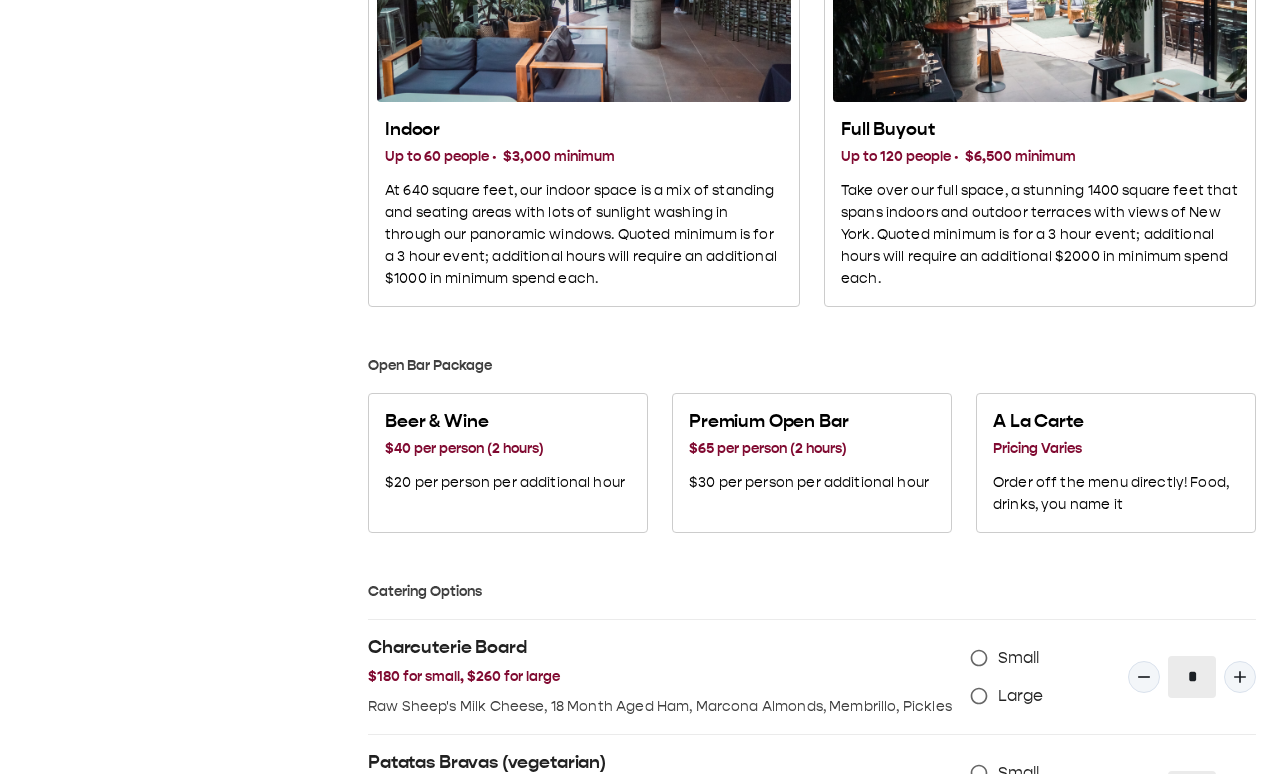 scroll, scrollTop: 938, scrollLeft: 0, axis: vertical 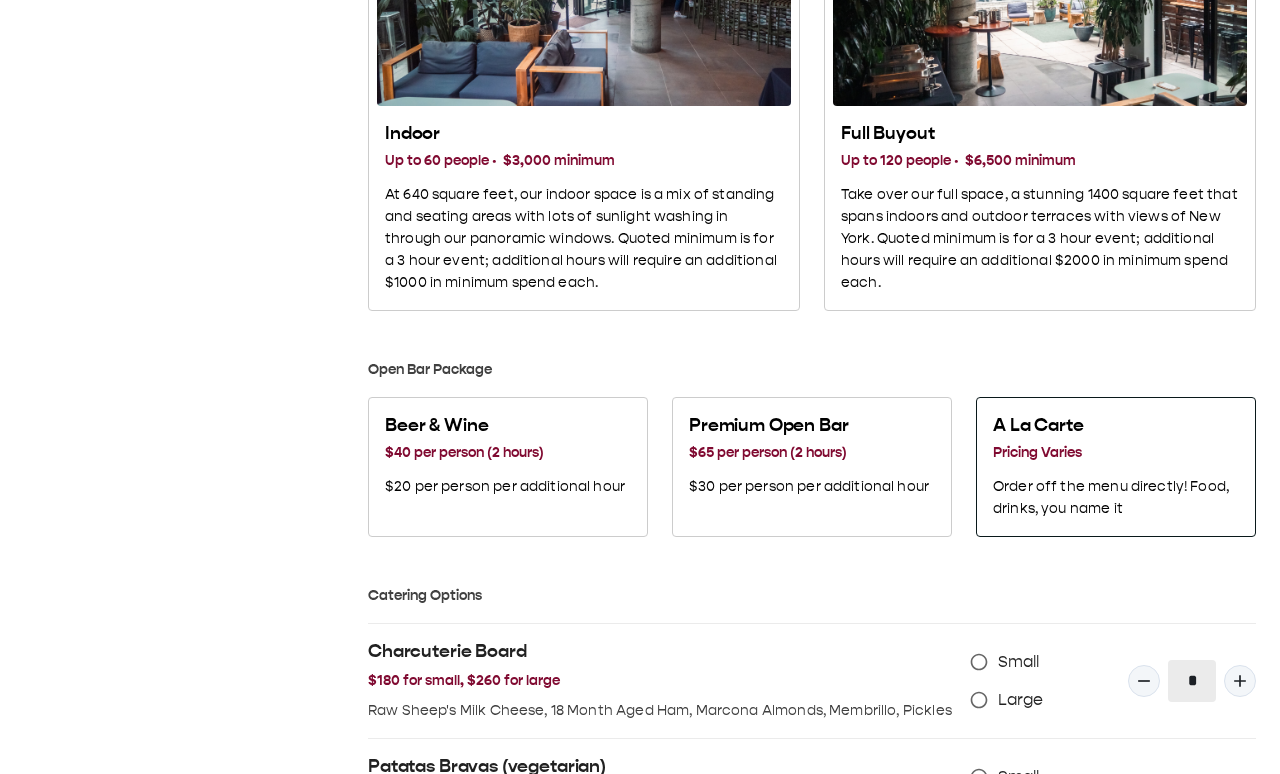 click on "A La Carte Pricing Varies Order off the menu directly! Food, drinks, you name it" at bounding box center (1116, 467) 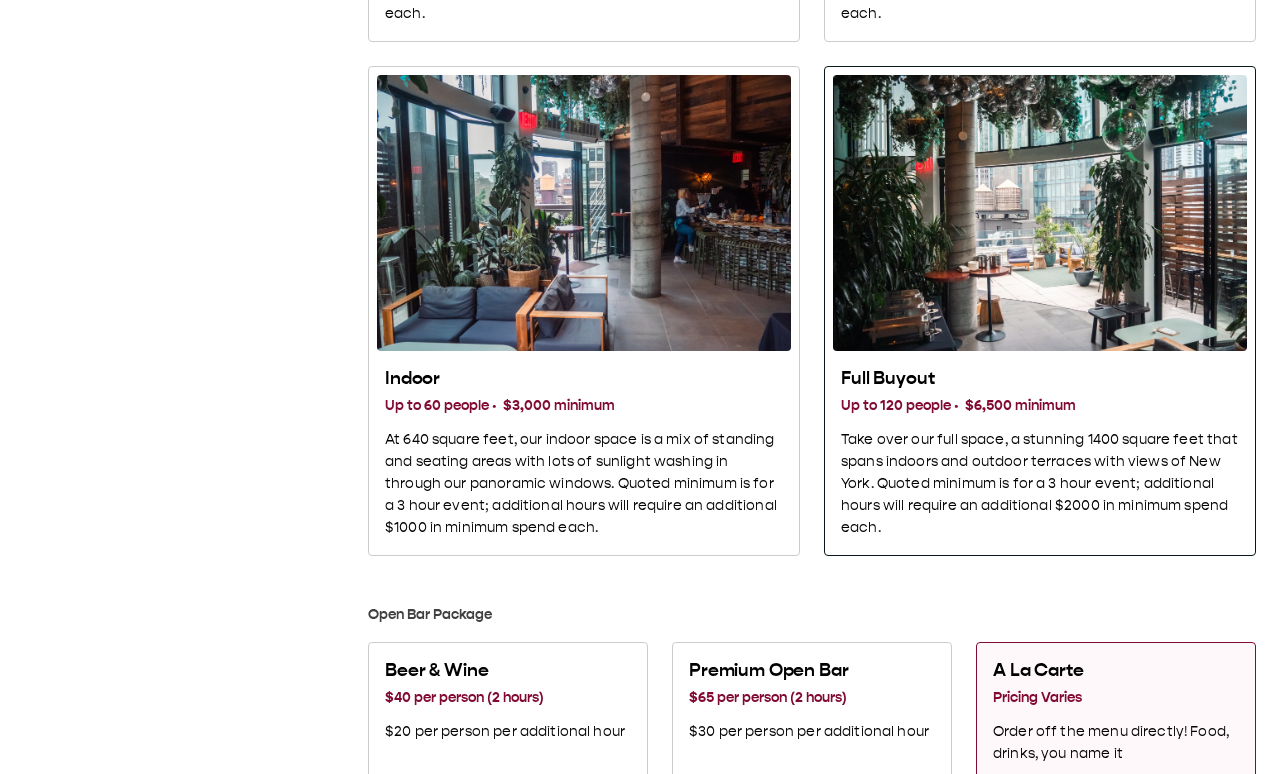 scroll, scrollTop: 249, scrollLeft: 0, axis: vertical 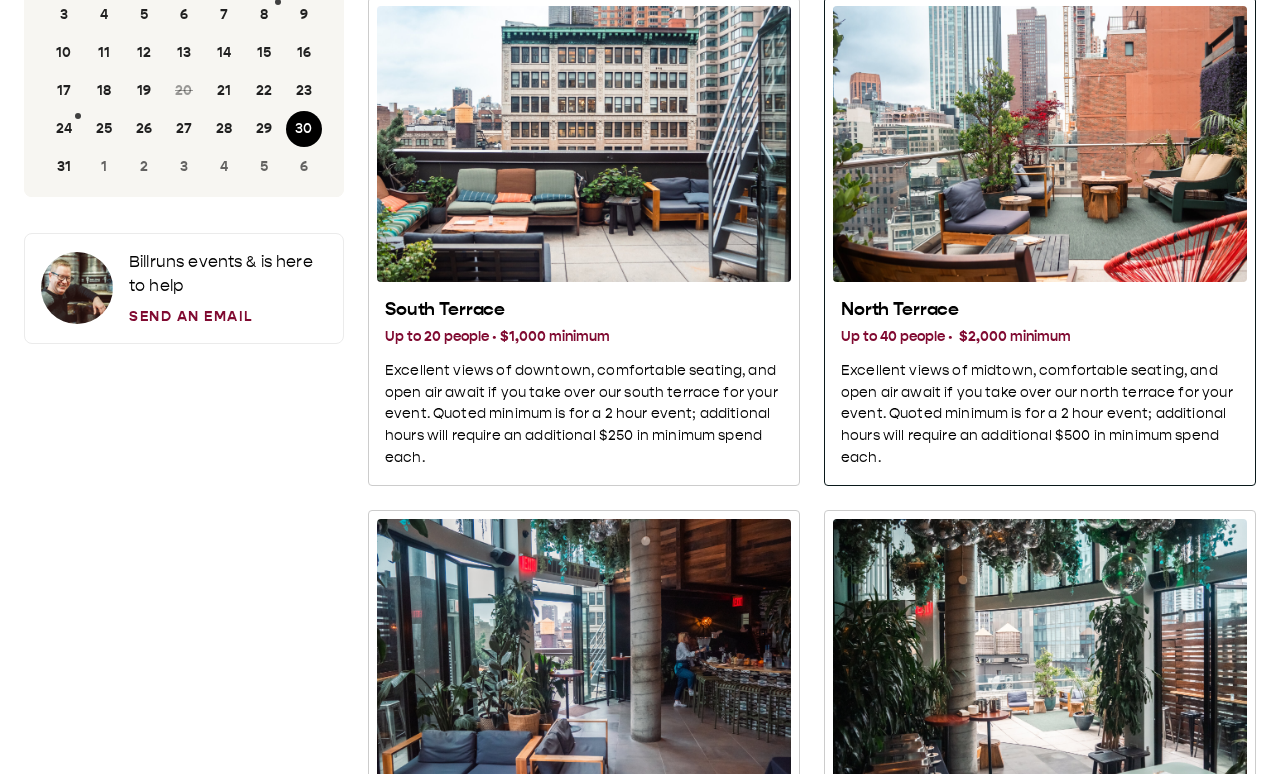 click on "North Terrace Up to 40 people ·  $2,000 minimum Excellent views of midtown, comfortable seating, and open air await if you take over our north terrace for your event. Quoted minimum is for a 2 hour event; additional hours will require an additional $500 in minimum spend each." at bounding box center (1040, 384) 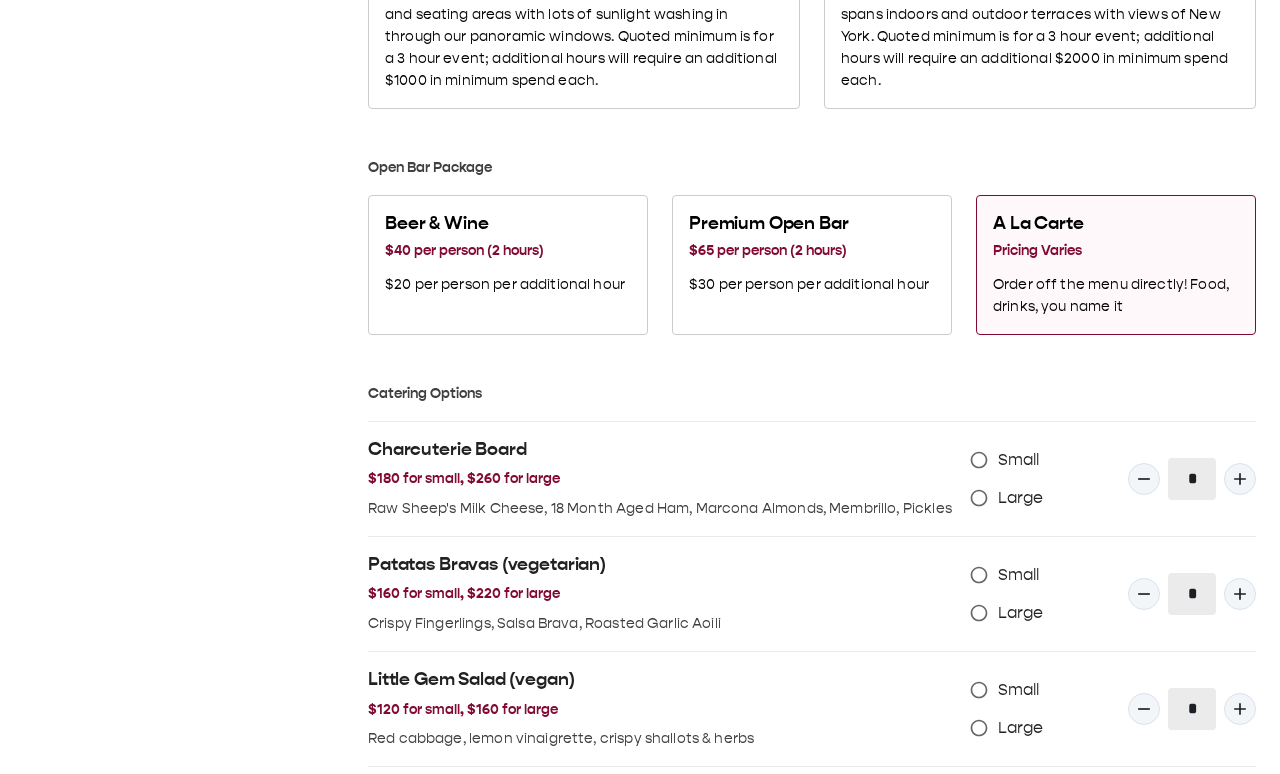 scroll, scrollTop: 1206, scrollLeft: 0, axis: vertical 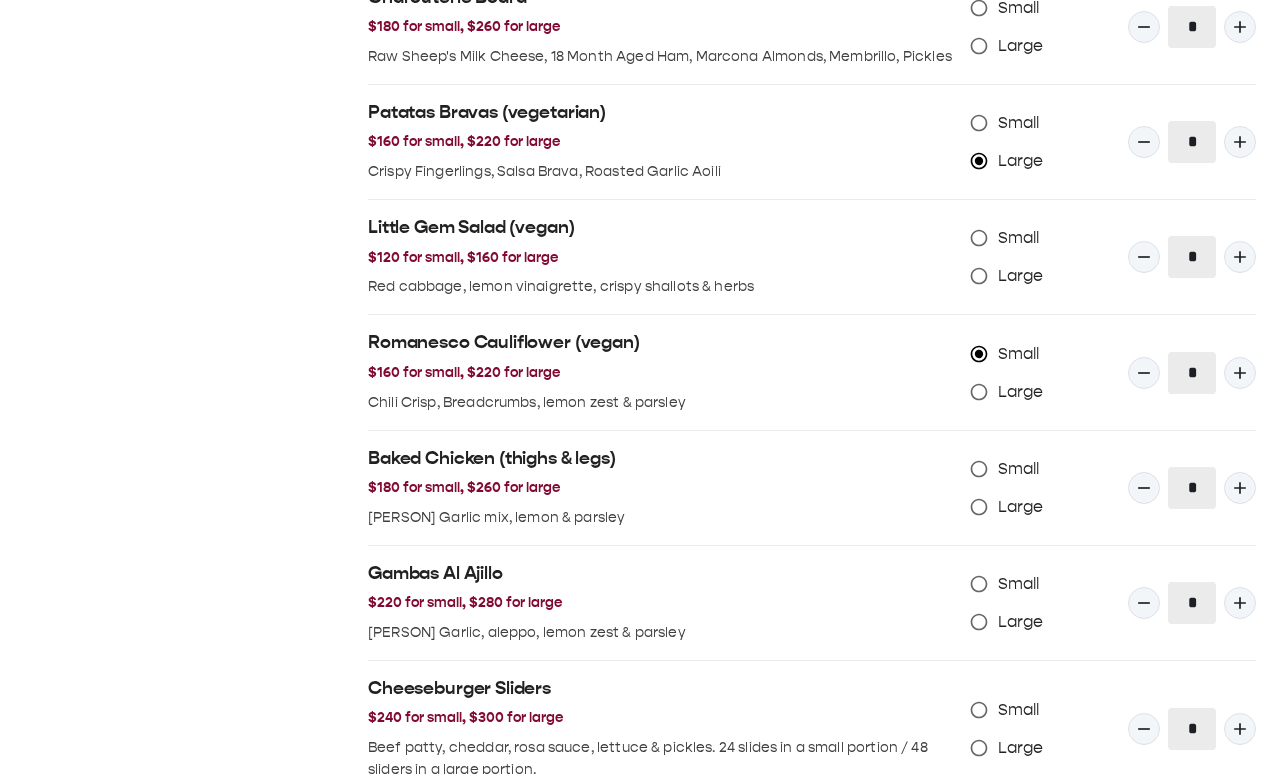 click on "Gambas Al Ajillo" at bounding box center (661, 574) 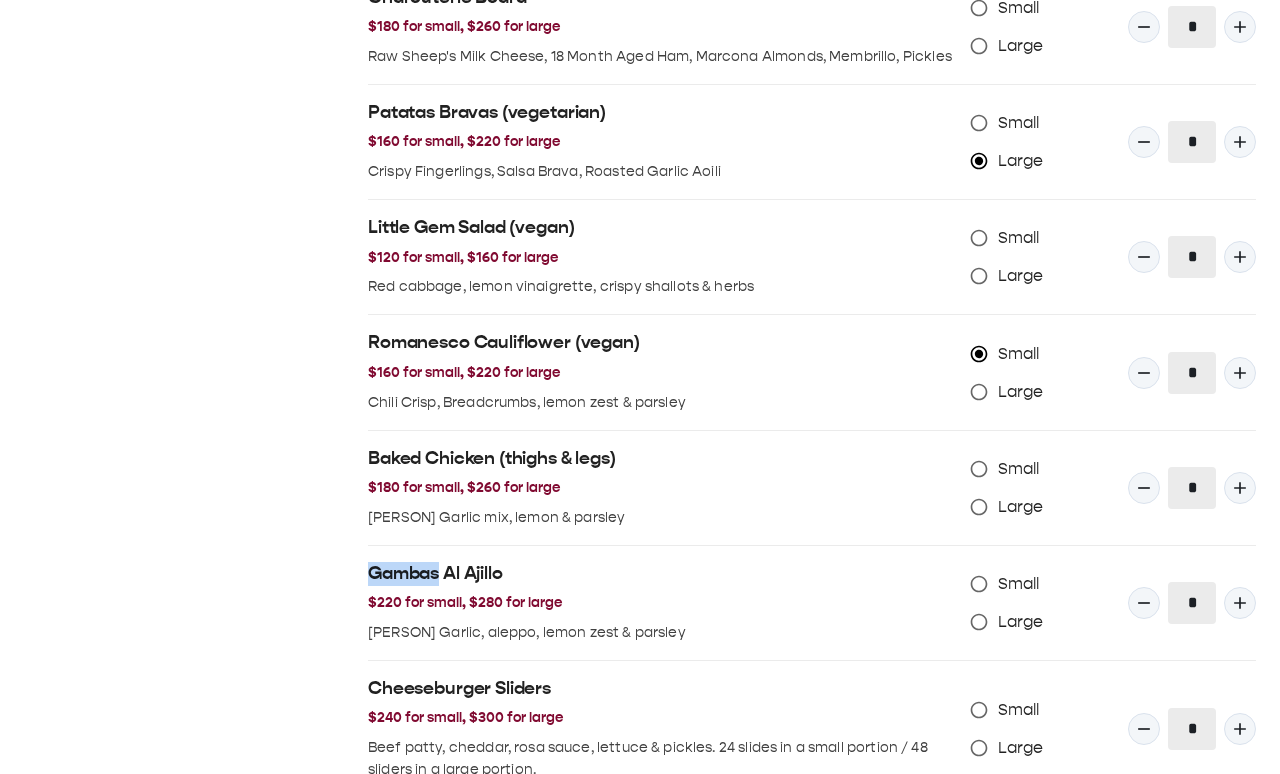 click on "Gambas Al Ajillo" at bounding box center (661, 574) 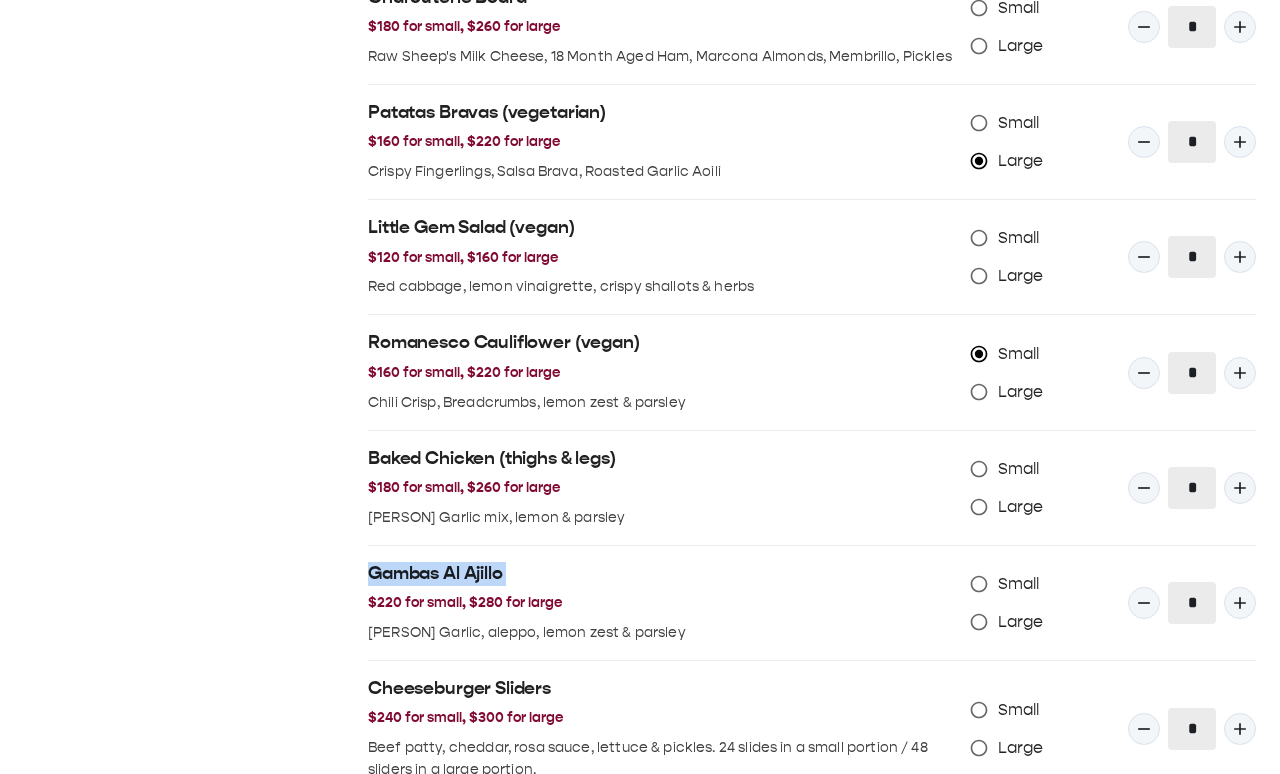 click on "Gambas Al Ajillo" at bounding box center [661, 574] 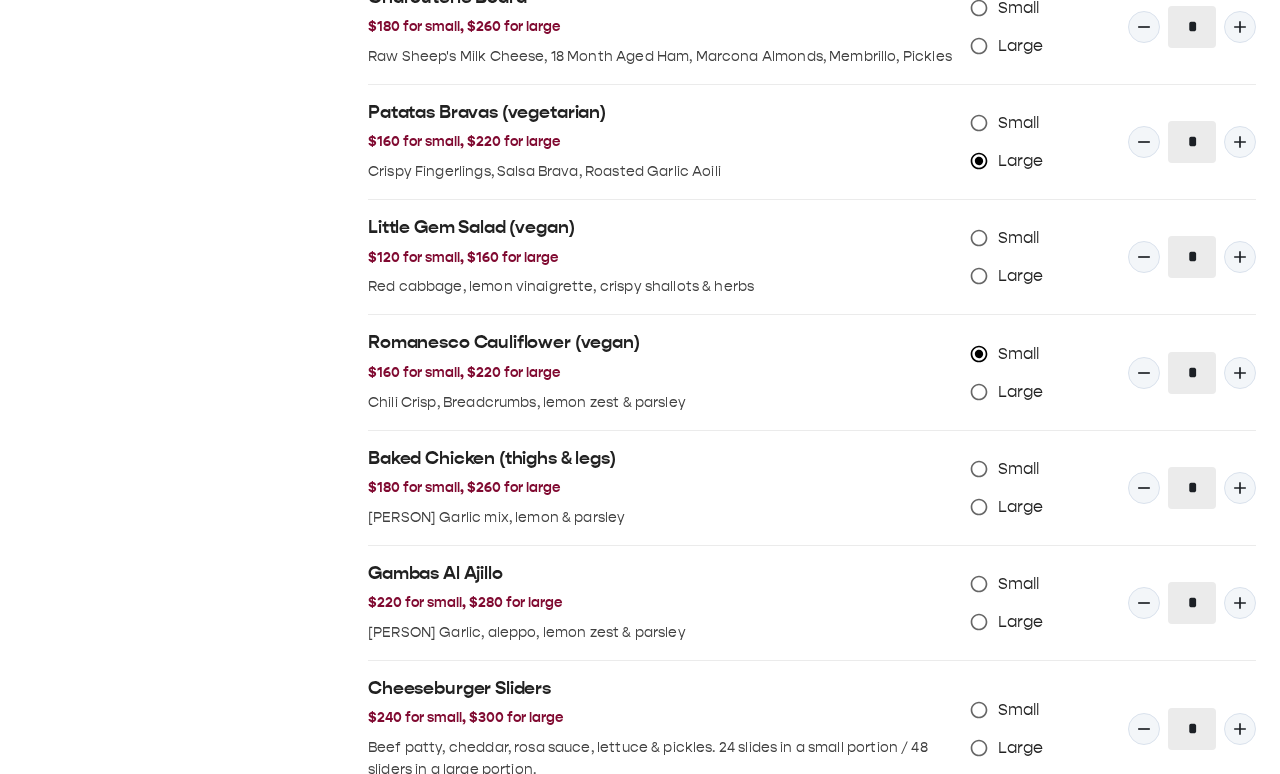 click on "[MONTH] [YEAR] S M T W T F S 27 28 29 30 31 1 2 3 4 5 6 7 8 9 10 11 12 13 14 15 16 17 18 19 20 21 22 23 24 25 26 27 28 29 30 31 1 2 3 4 5 6 [PERSON]  runs events & is here to help Send an Email" at bounding box center (184, -168) 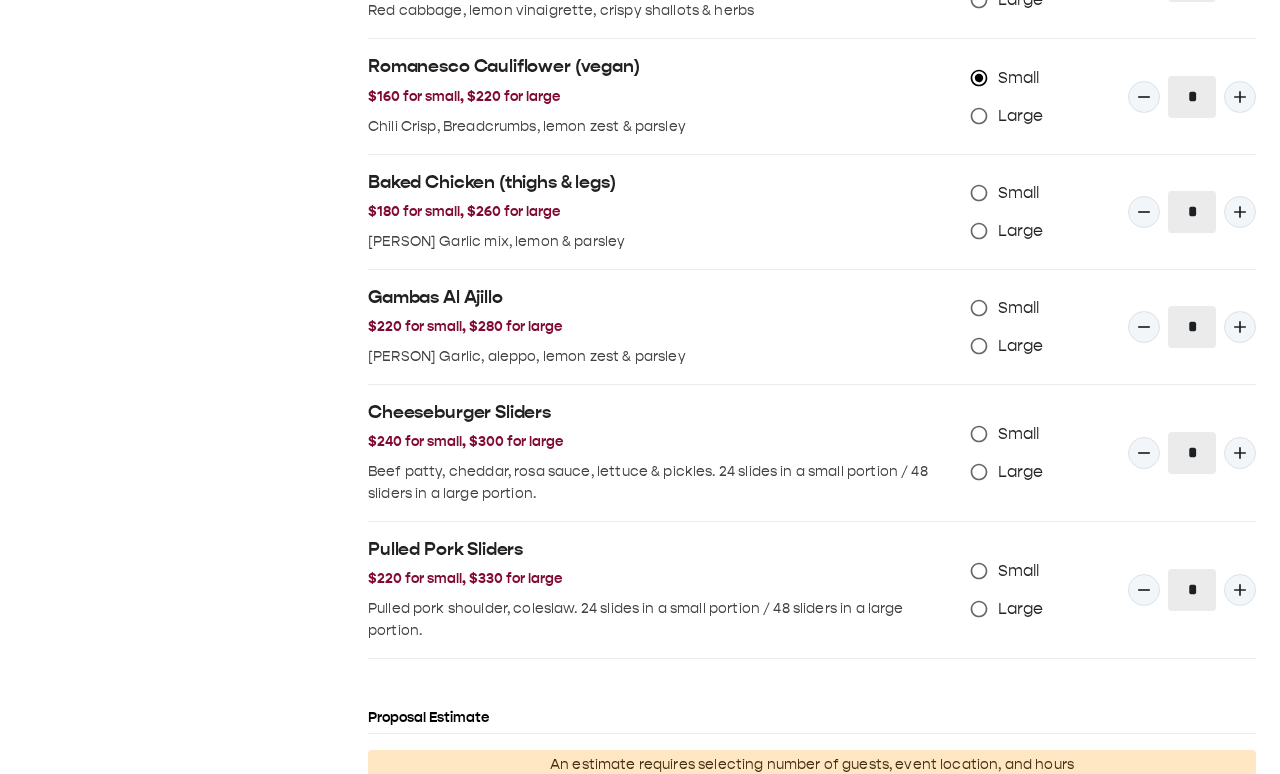 scroll, scrollTop: 1877, scrollLeft: 0, axis: vertical 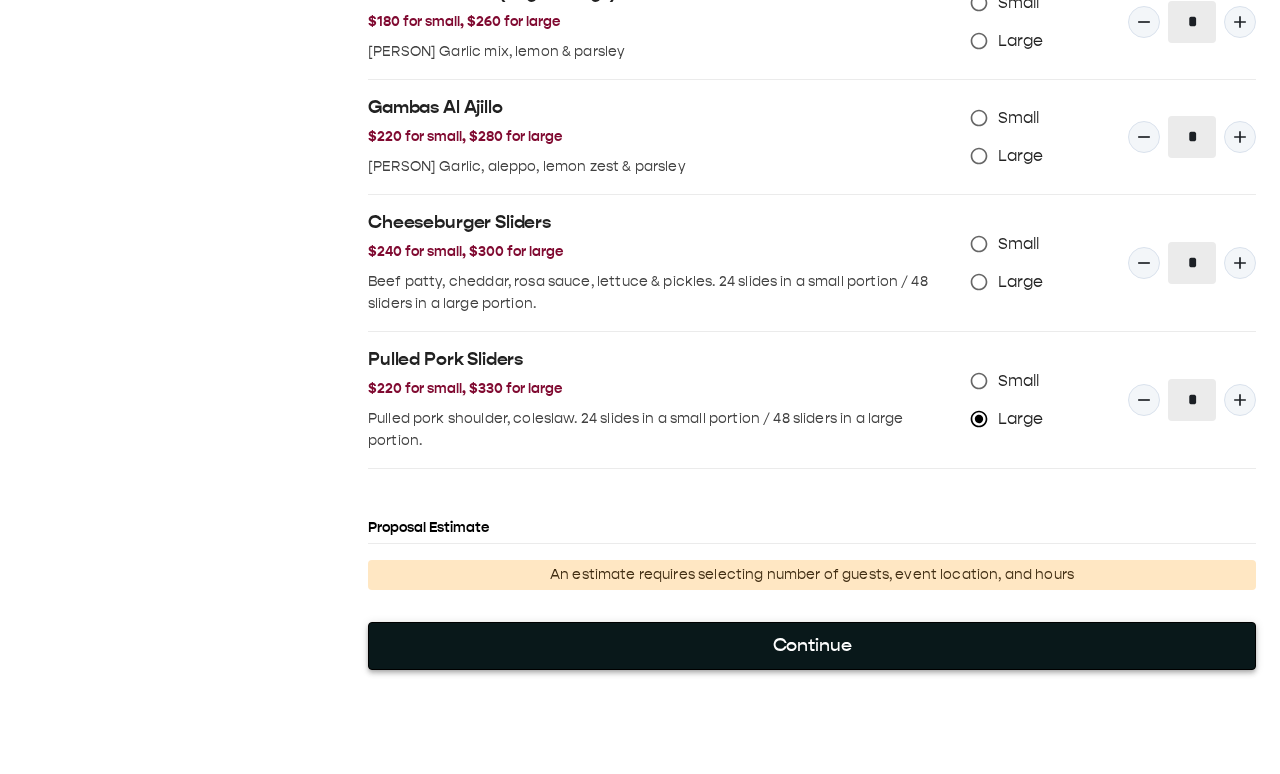 click on "Continue" at bounding box center (812, 646) 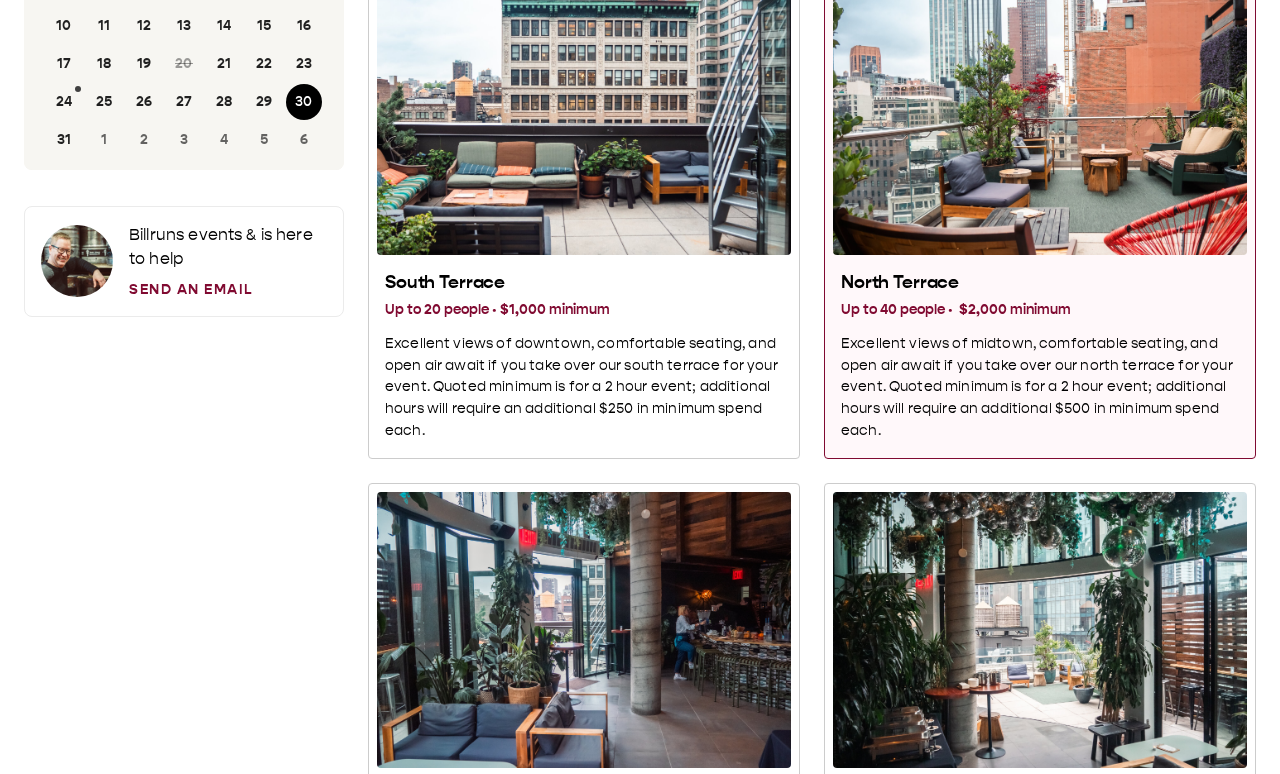 scroll, scrollTop: 0, scrollLeft: 0, axis: both 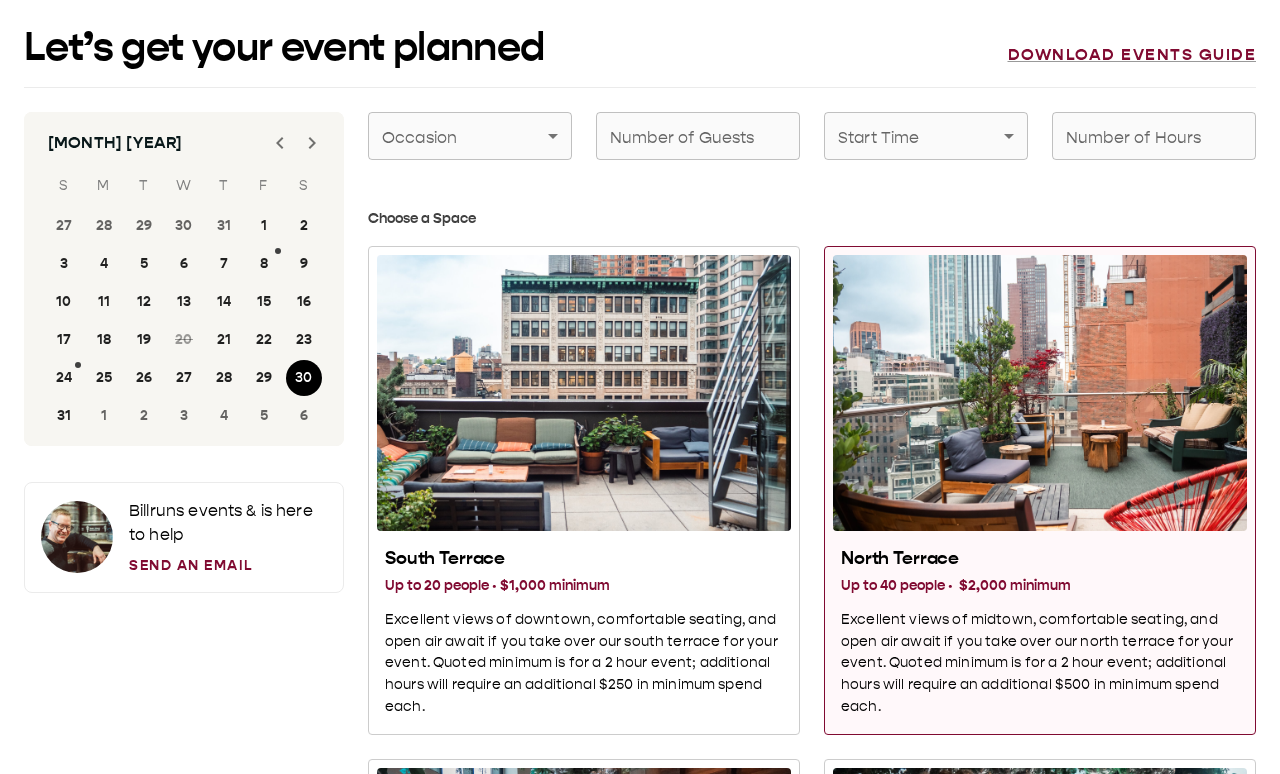 click on "Let’s get your event planned Download events guide [MONTH] [YEAR] S M T W T F S 27 28 29 30 31 1 2 3 4 5 6 7 8 9 10 11 12 13 14 15 16 17 18 19 20 21 22 23 24 25 26 27 28 29 30 31 1 2 3 4 5 6 [PERSON]  runs events & is here to help Send an Email Occasion ​ Occasion Number of Guests Number of Guests Start Time ​ Start Time Number of Hours Number of Hours Choose a Space South Terrace Up to 20 people · $1,000 minimum Excellent views of downtown, comfortable seating, and open air await if you take over our south terrace for your event. Quoted minimum is for a 2 hour event; additional hours will require an additional $250 in minimum spend each. North Terrace Up to 40 people ·  $2,000 minimum Excellent views of midtown, comfortable seating, and open air await if you take over our north terrace for your event. Quoted minimum is for a 2 hour event; additional hours will require an additional $500 in minimum spend each. Indoor Up to 60 people ·  $3,000 minimum Full Buyout Up to 120 people ·  $6,500 minimum" at bounding box center [640, 1416] 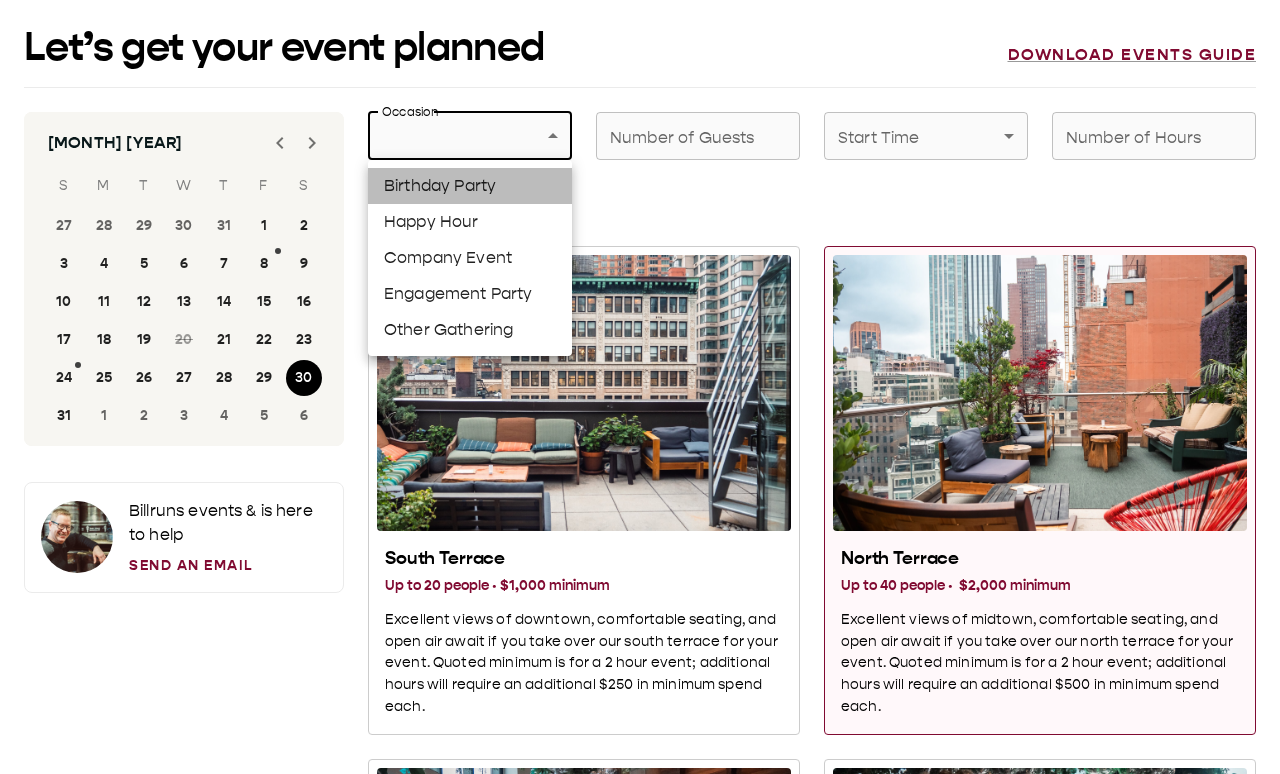 click on "Birthday Party" at bounding box center [470, 186] 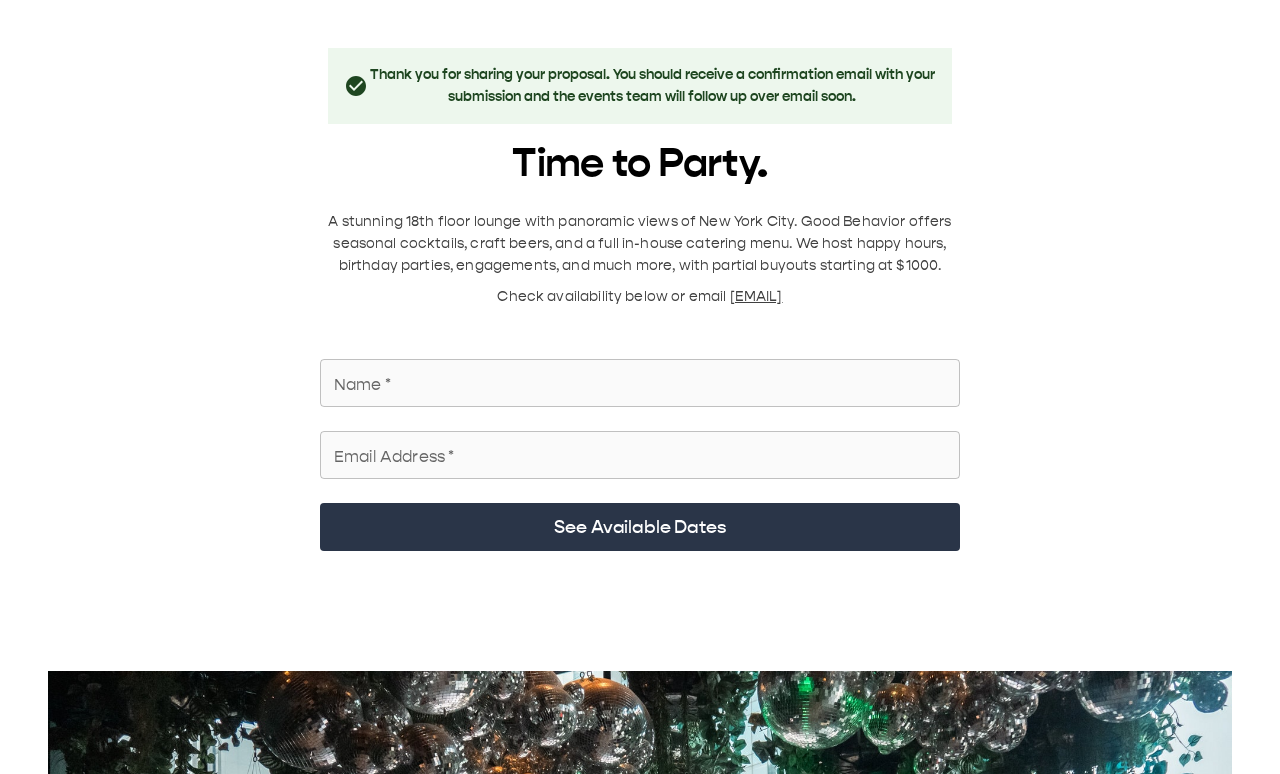 click on "Thank you for sharing your proposal. You should receive a confirmation email with your submission and the events team will follow up over email soon." at bounding box center [640, 86] 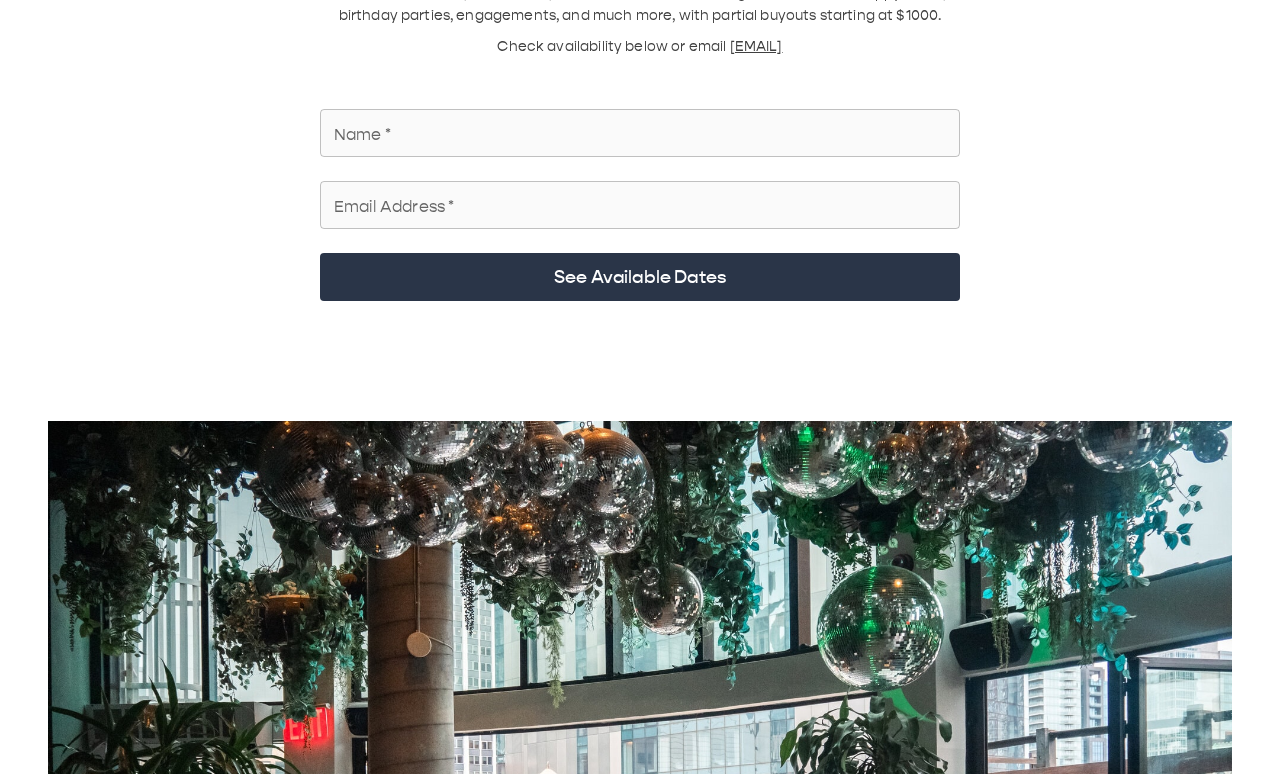 scroll, scrollTop: 261, scrollLeft: 0, axis: vertical 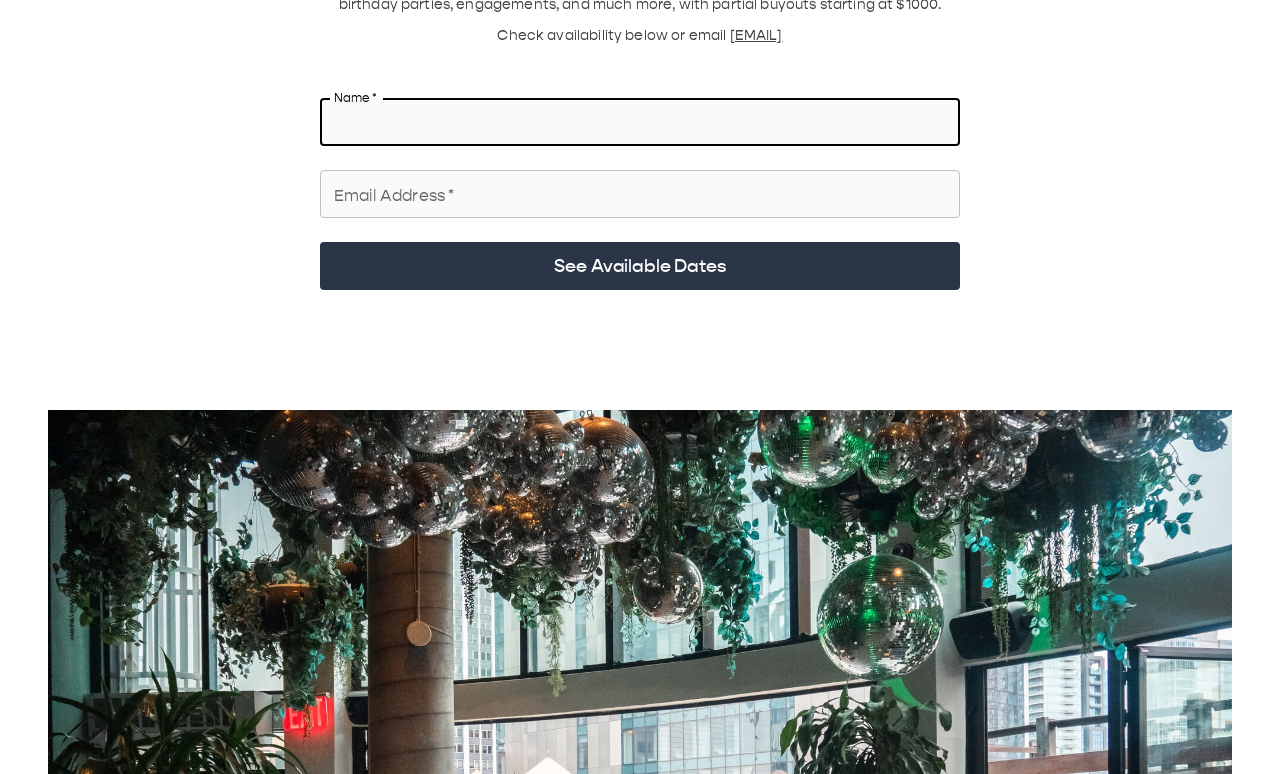 click on "Name   *" at bounding box center [640, 122] 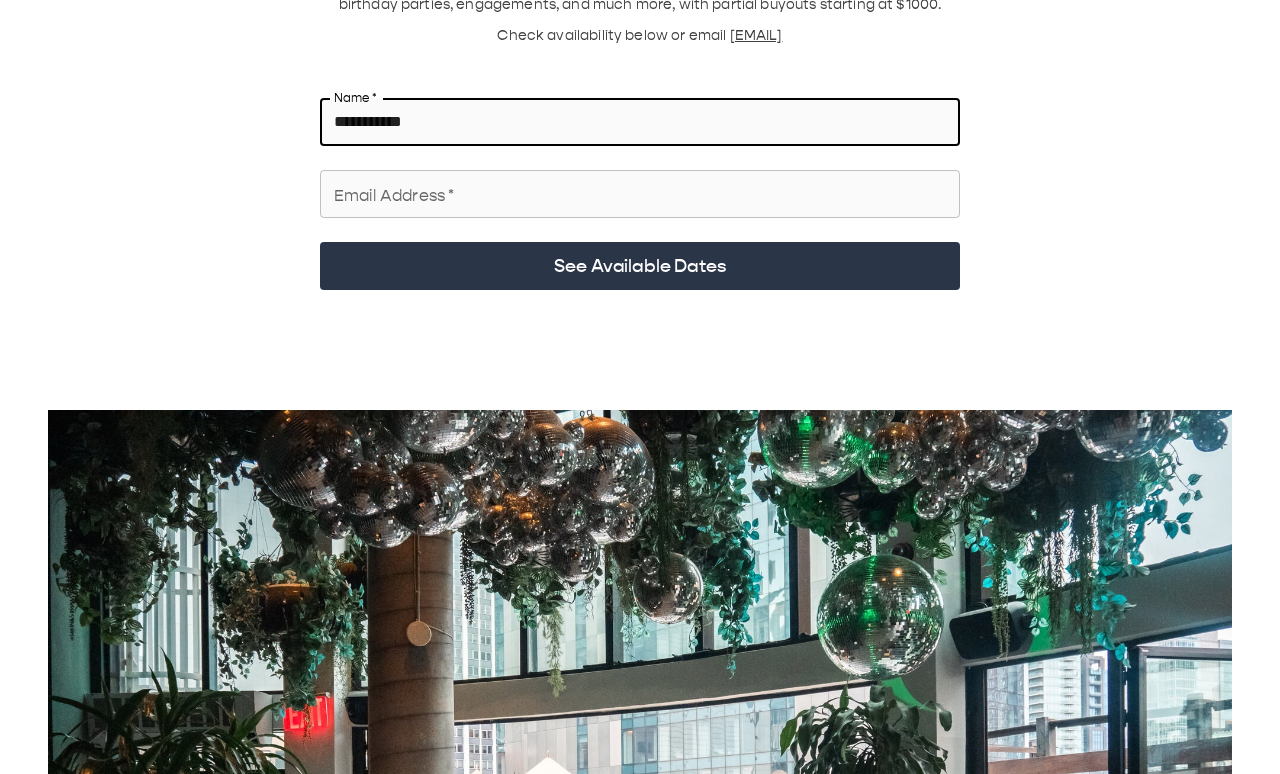 type on "**********" 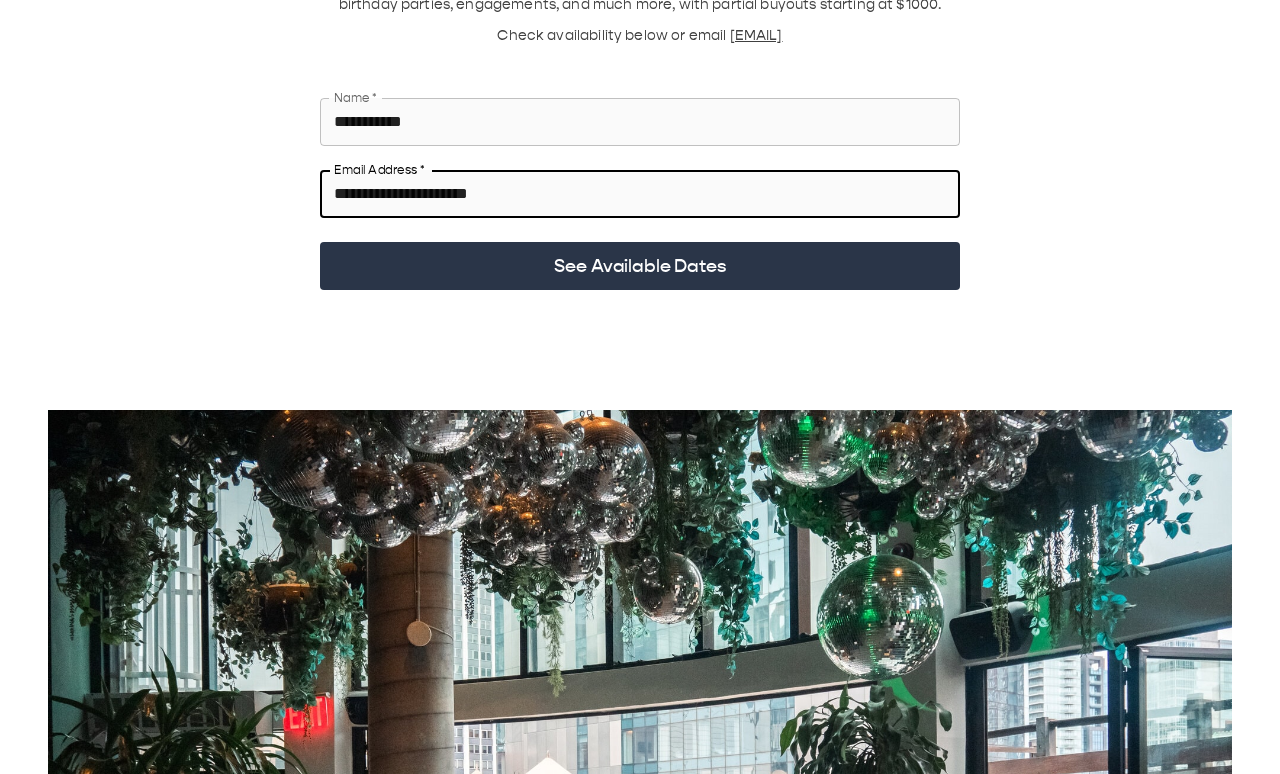 type on "**********" 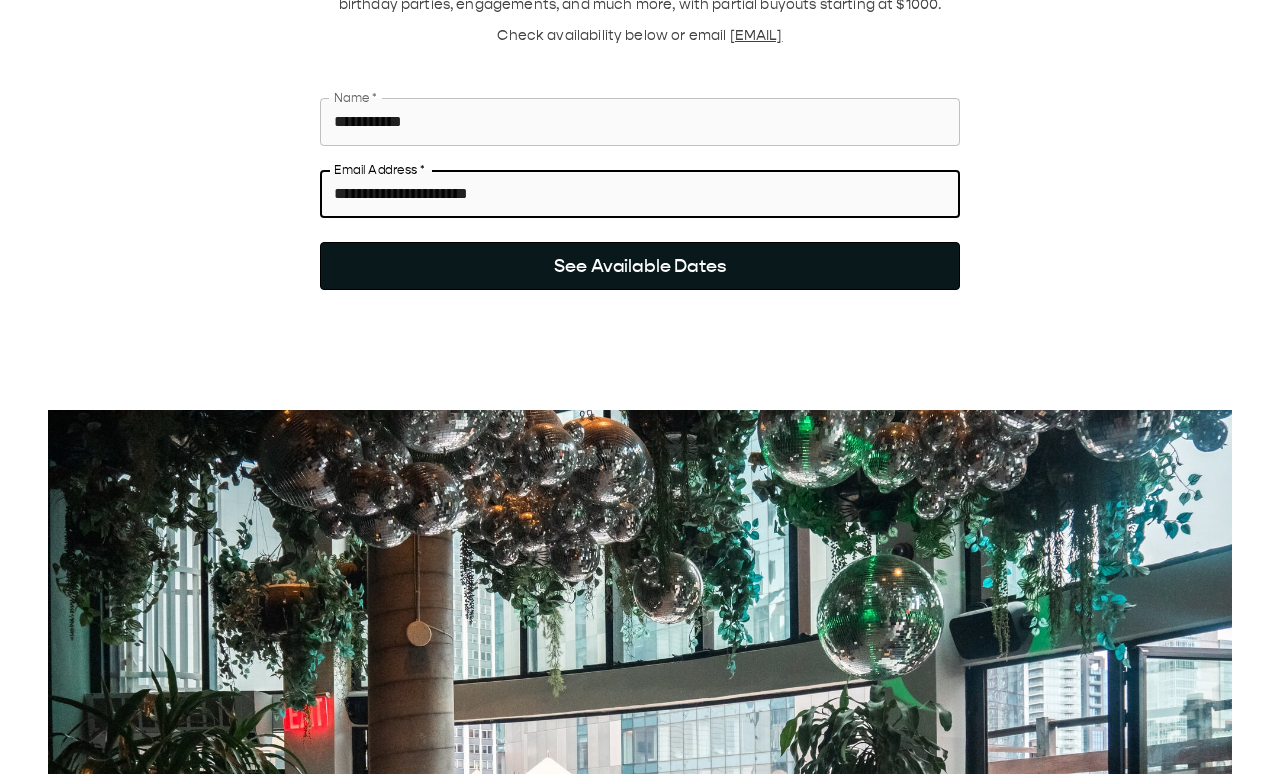 click on "See Available Dates" at bounding box center [640, 266] 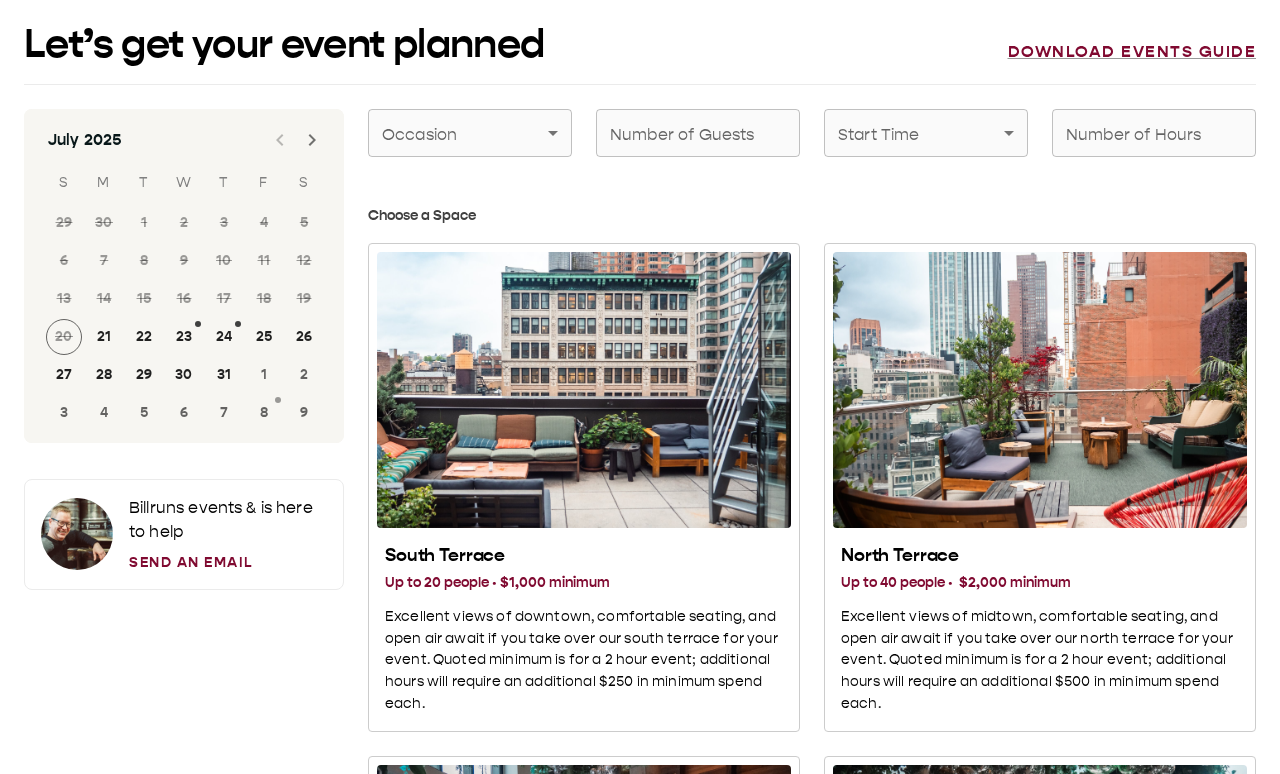 scroll, scrollTop: 0, scrollLeft: 0, axis: both 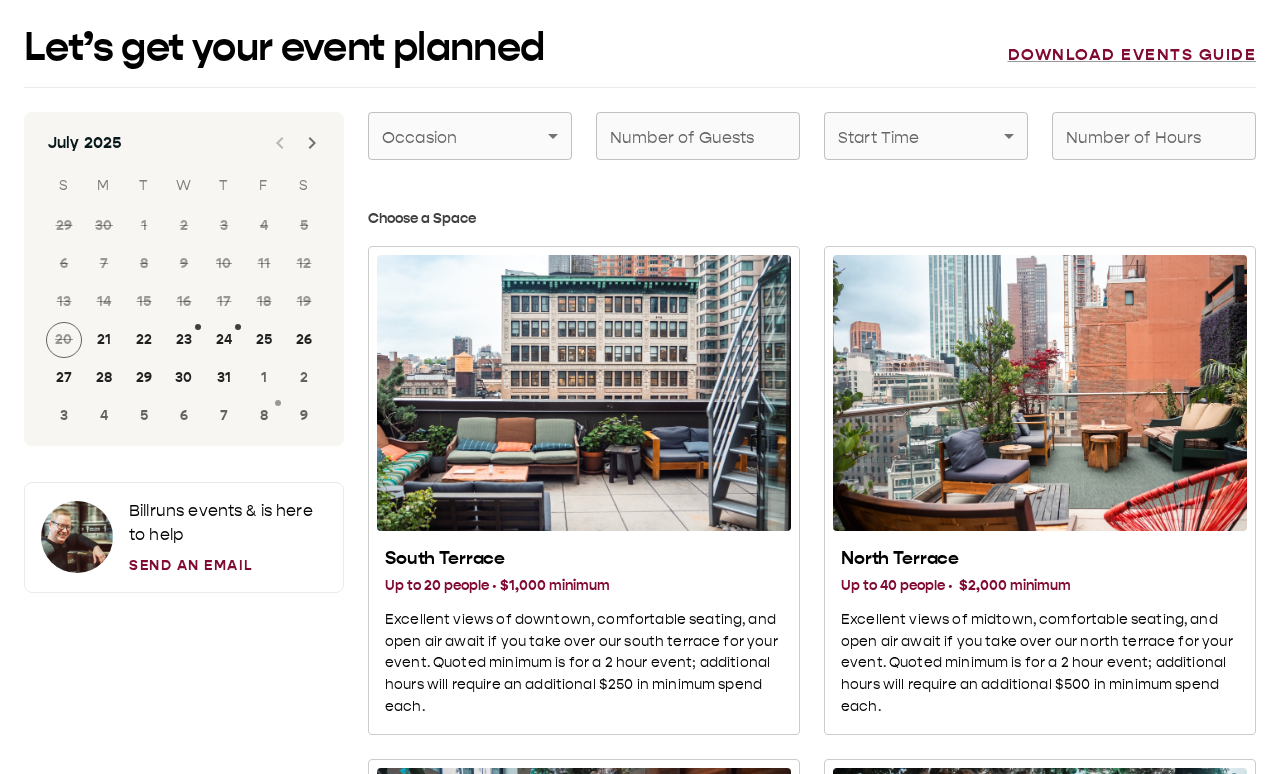 click on "Let’s get your event planned Download events guide [MONTH] [YEAR] S M T W T F S 29 30 1 2 3 4 5 6 7 8 9 10 11 12 13 14 15 16 17 18 19 20 21 22 23 24 25 26 27 28 29 30 31 1 2 3 4 5 6 7 8 9 [PERSON]  runs events & is here to help Send an Email Occasion ​ Occasion Number of Guests Number of Guests Start Time ​ Start Time Number of Hours Number of Hours Choose a Space South Terrace Up to 20 people · $1,000 minimum Excellent views of downtown, comfortable seating, and open air await if you take over our south terrace for your event. Quoted minimum is for a 2 hour event; additional hours will require an additional $250 in minimum spend each. North Terrace Up to 40 people ·  $2,000 minimum Excellent views of midtown, comfortable seating, and open air await if you take over our north terrace for your event. Quoted minimum is for a 2 hour event; additional hours will require an additional $500 in minimum spend each. Indoor Up to 60 people ·  $3,000 minimum Full Buyout Up to 120 people ·  $6,500 minimum A La Carte" at bounding box center [640, 1416] 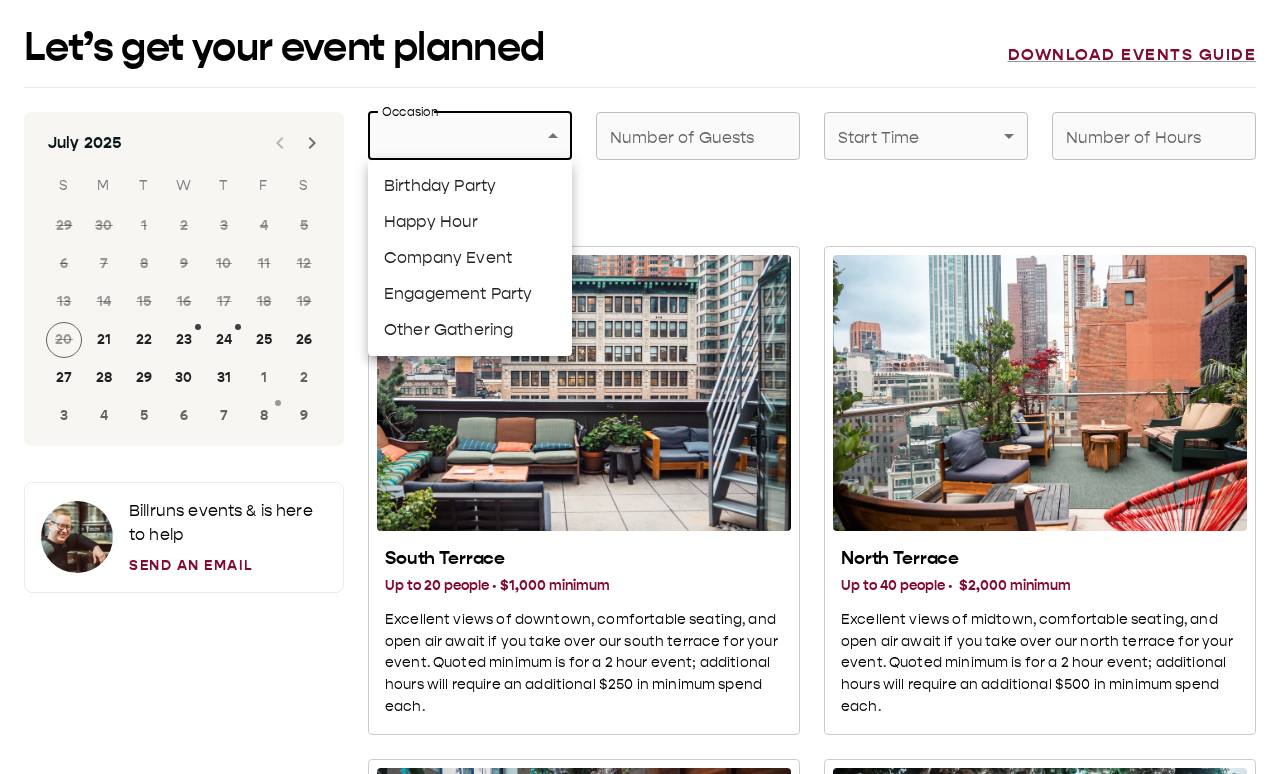 click on "Birthday Party" at bounding box center [470, 186] 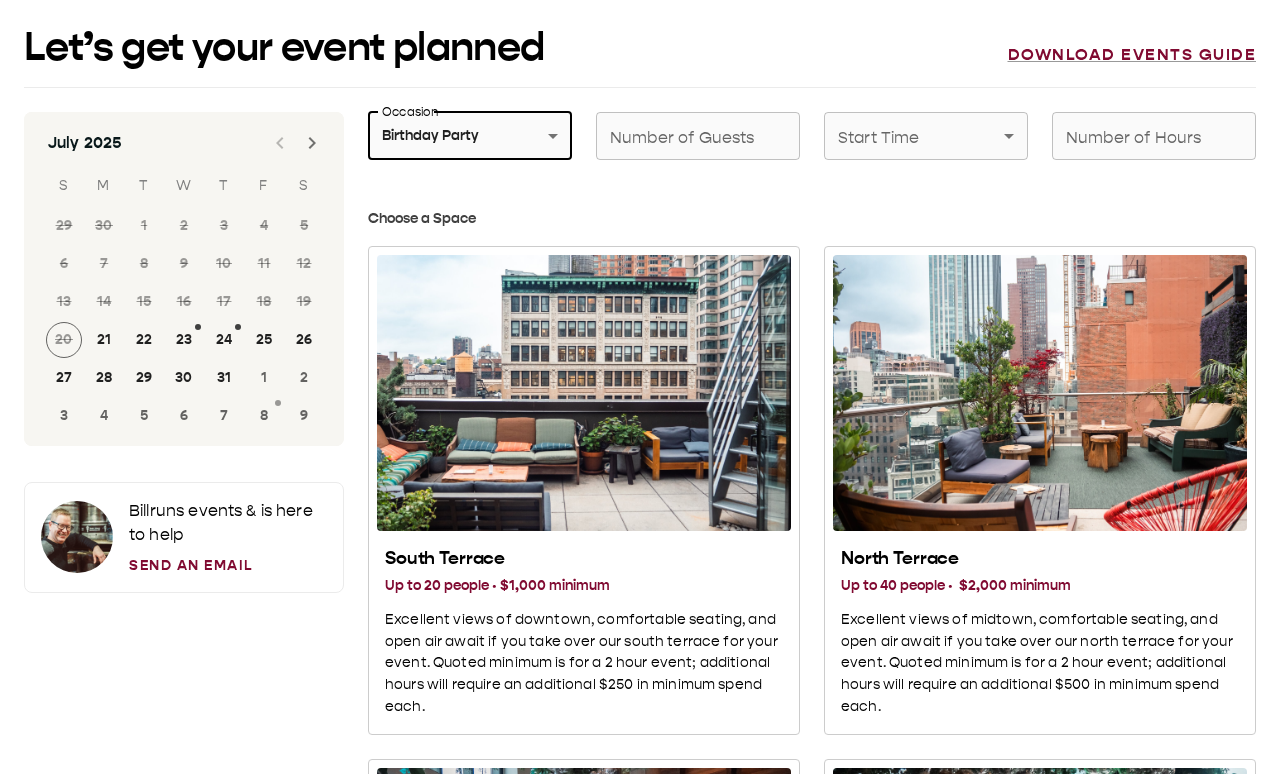 click on "Number of Guests" at bounding box center (698, 136) 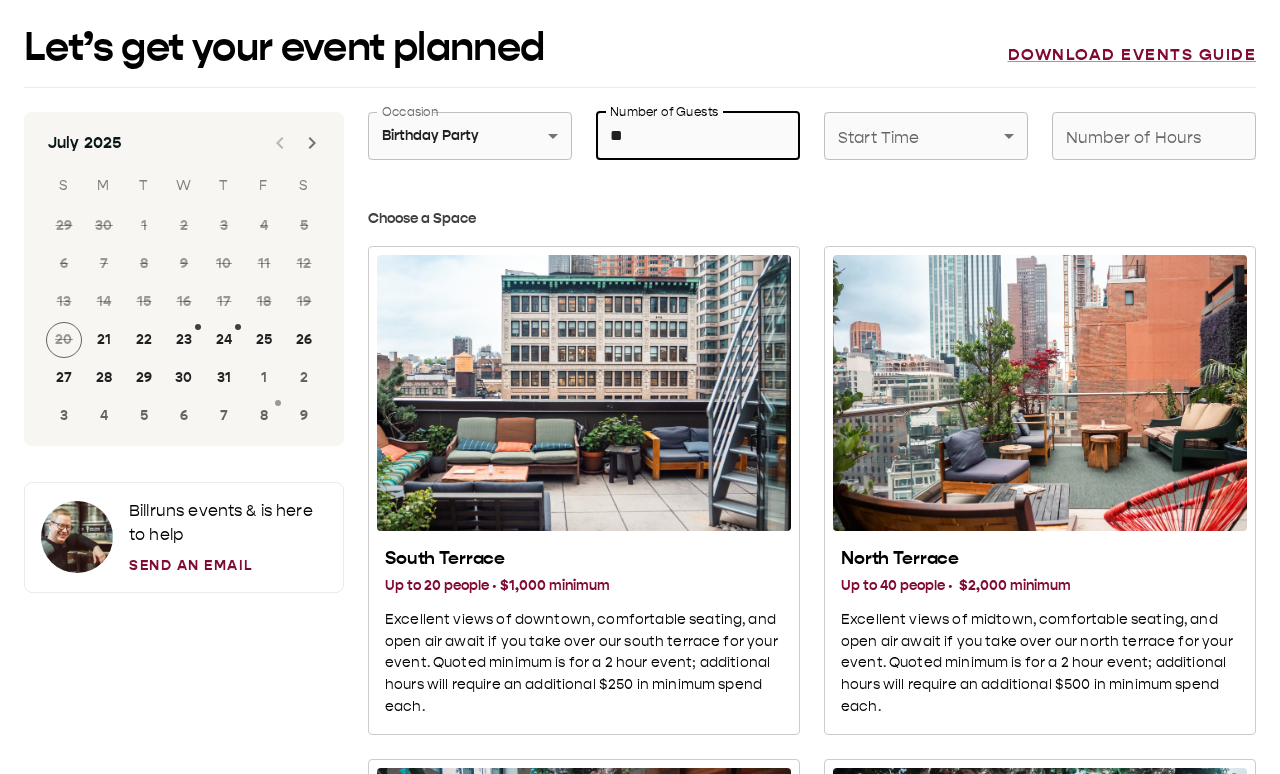 type on "**" 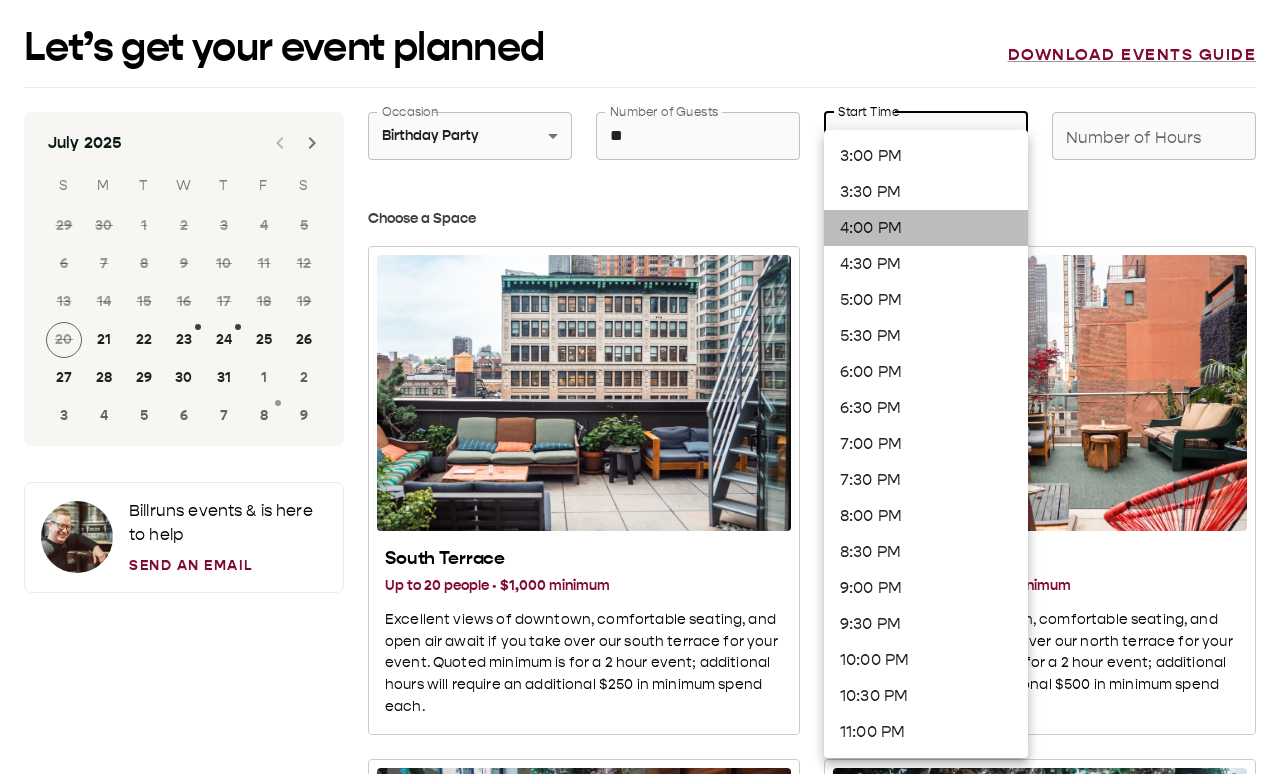 click on "4:00 PM" at bounding box center [926, 228] 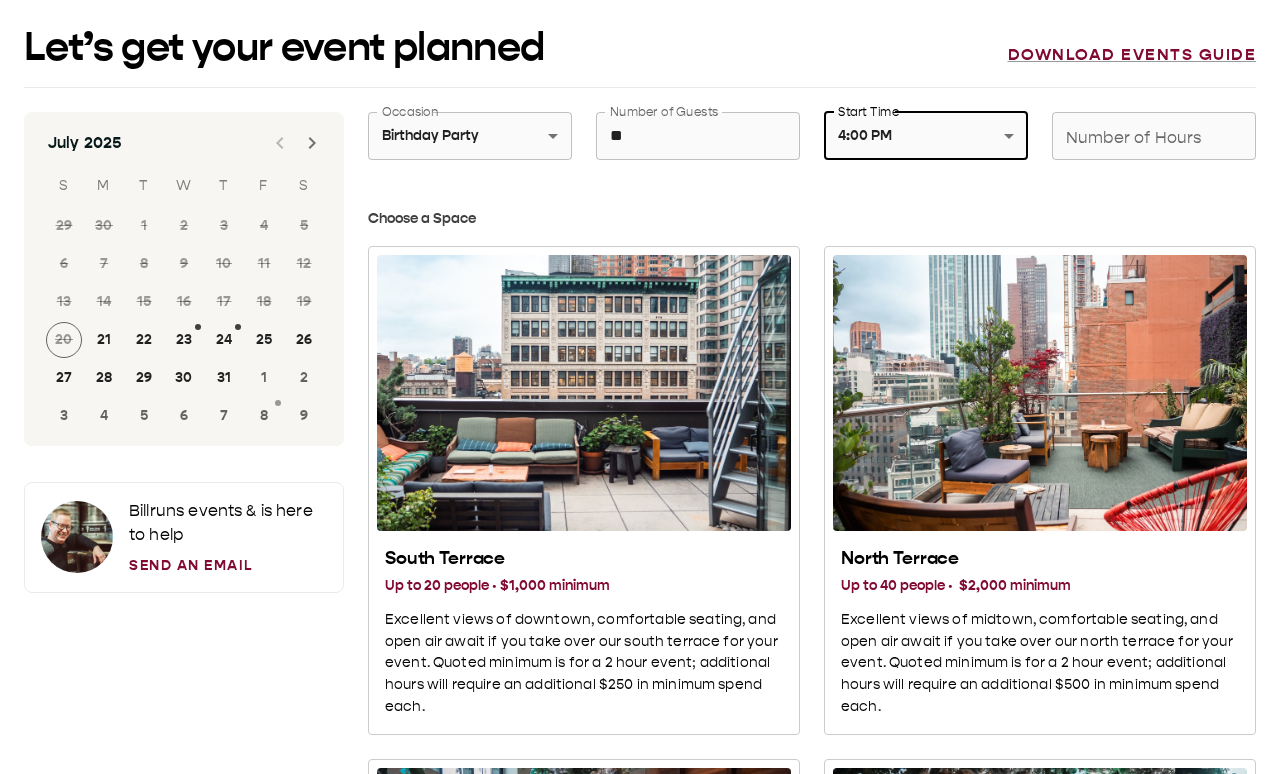 click on "Number of Hours" at bounding box center [1154, 136] 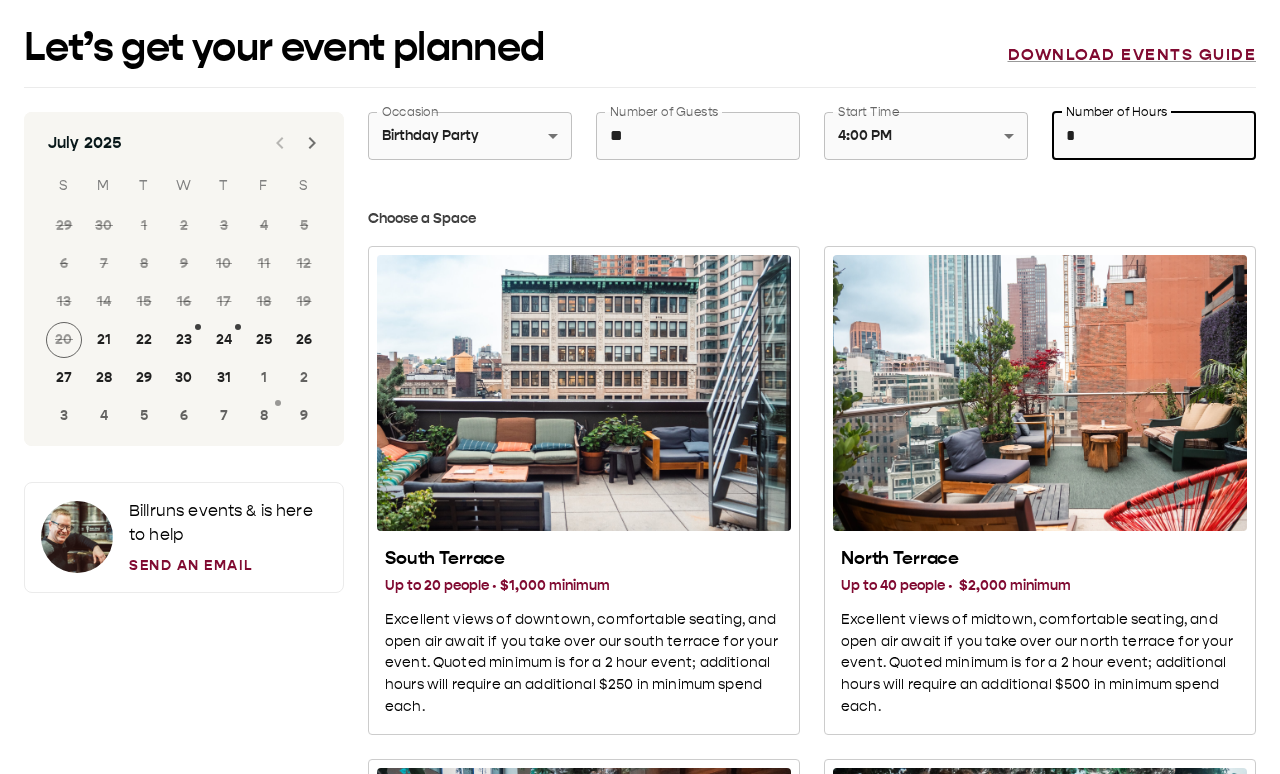type on "*" 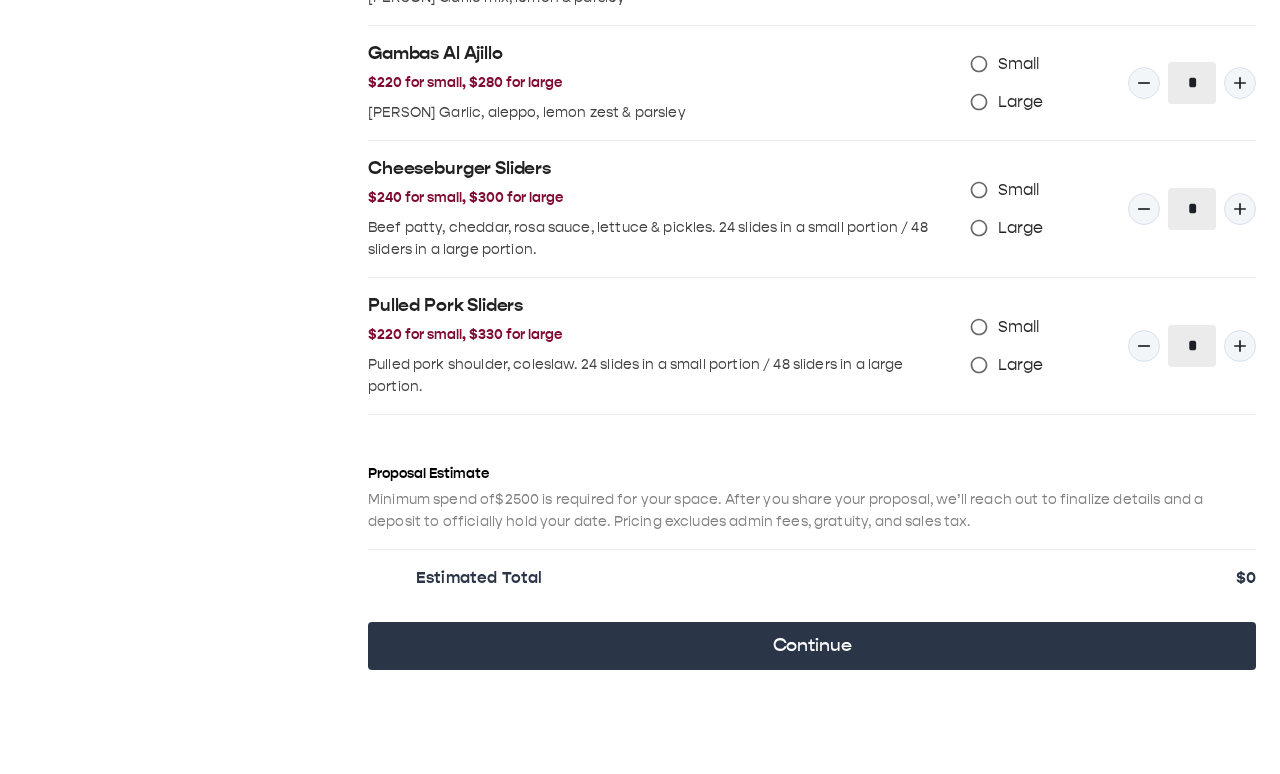 scroll, scrollTop: 2031, scrollLeft: 0, axis: vertical 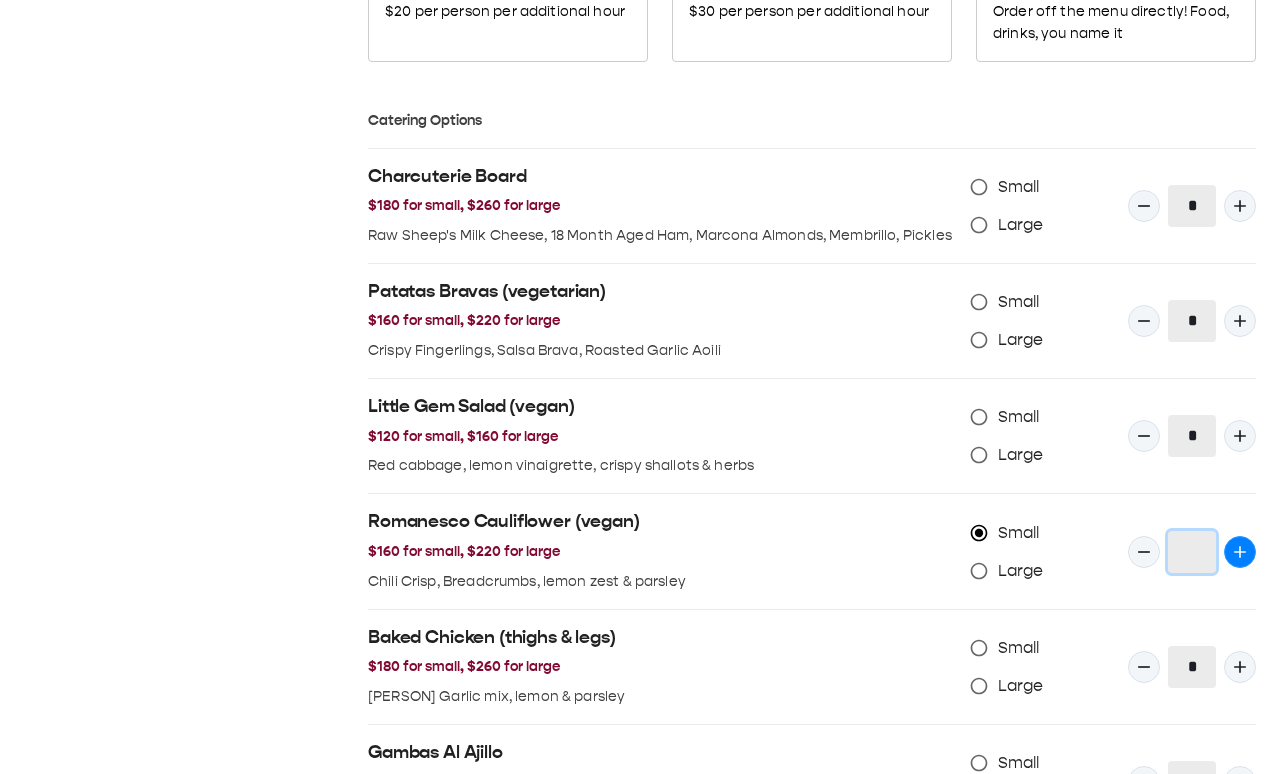 click at bounding box center (1240, 552) 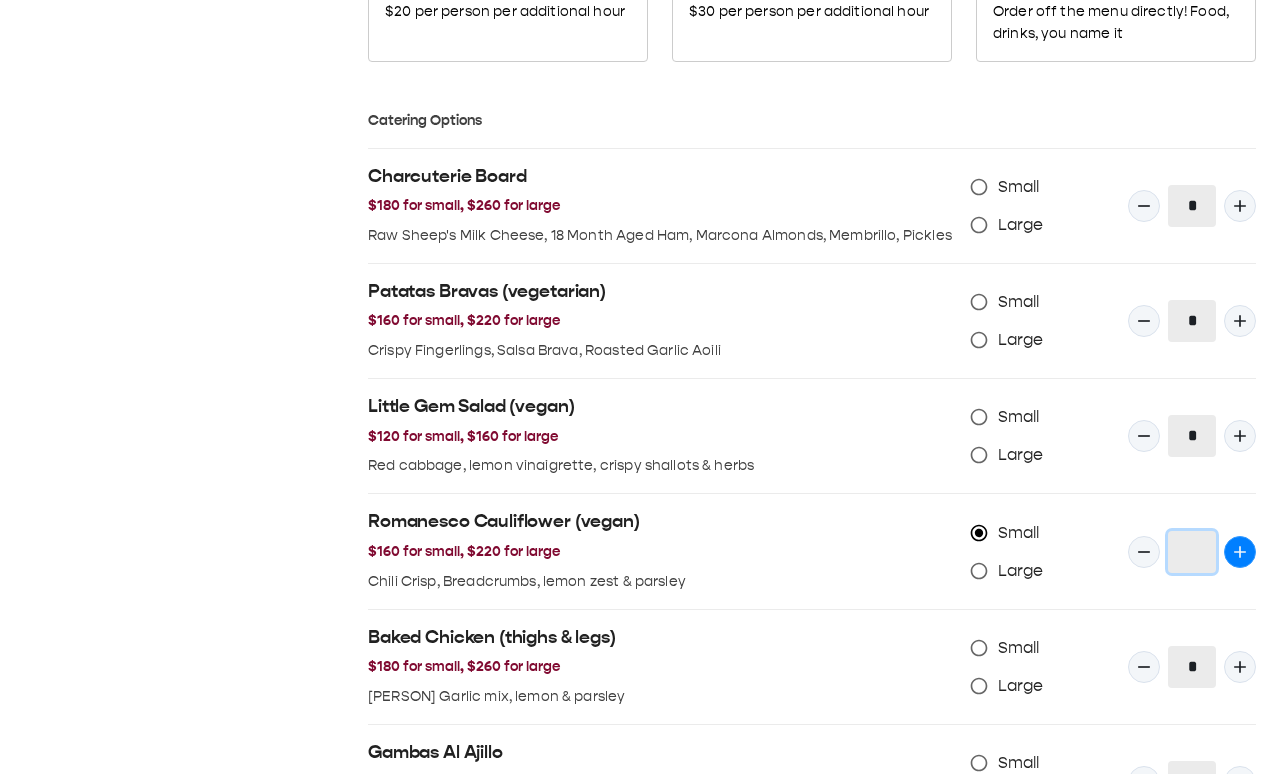 type on "*" 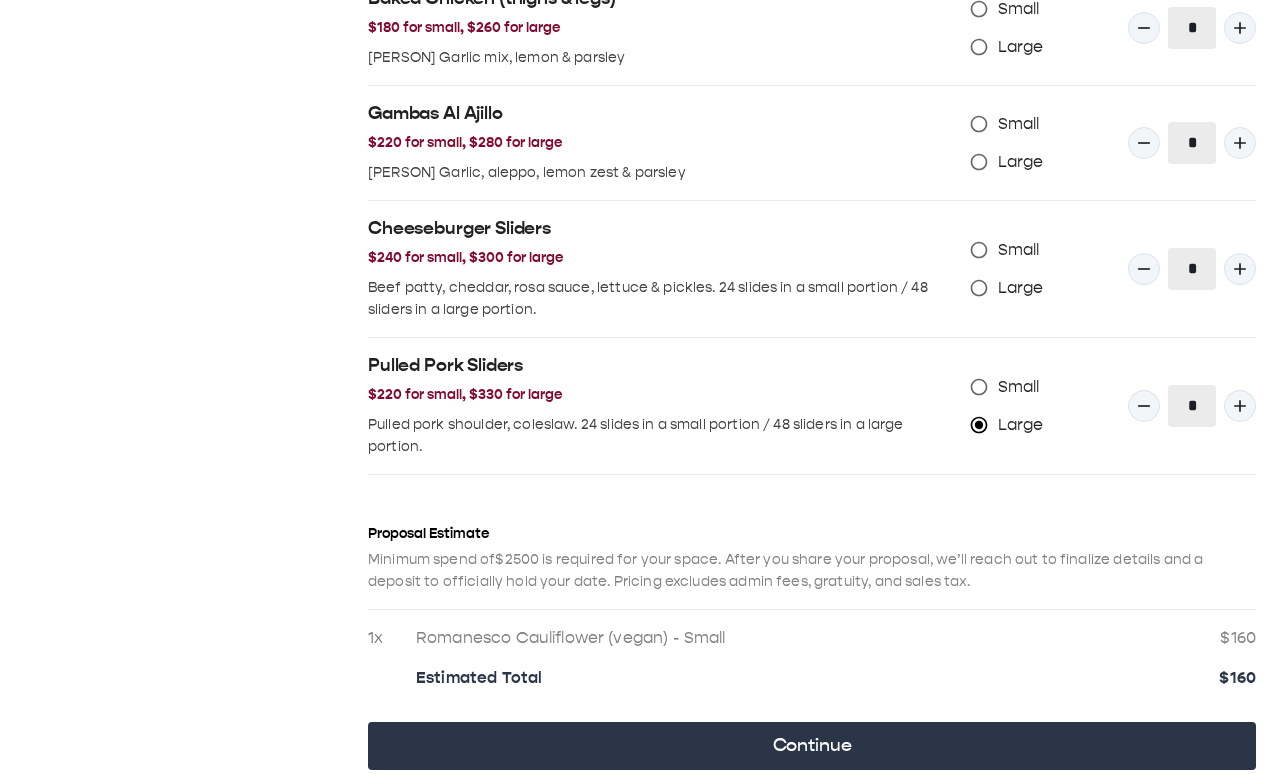 scroll, scrollTop: 2054, scrollLeft: 0, axis: vertical 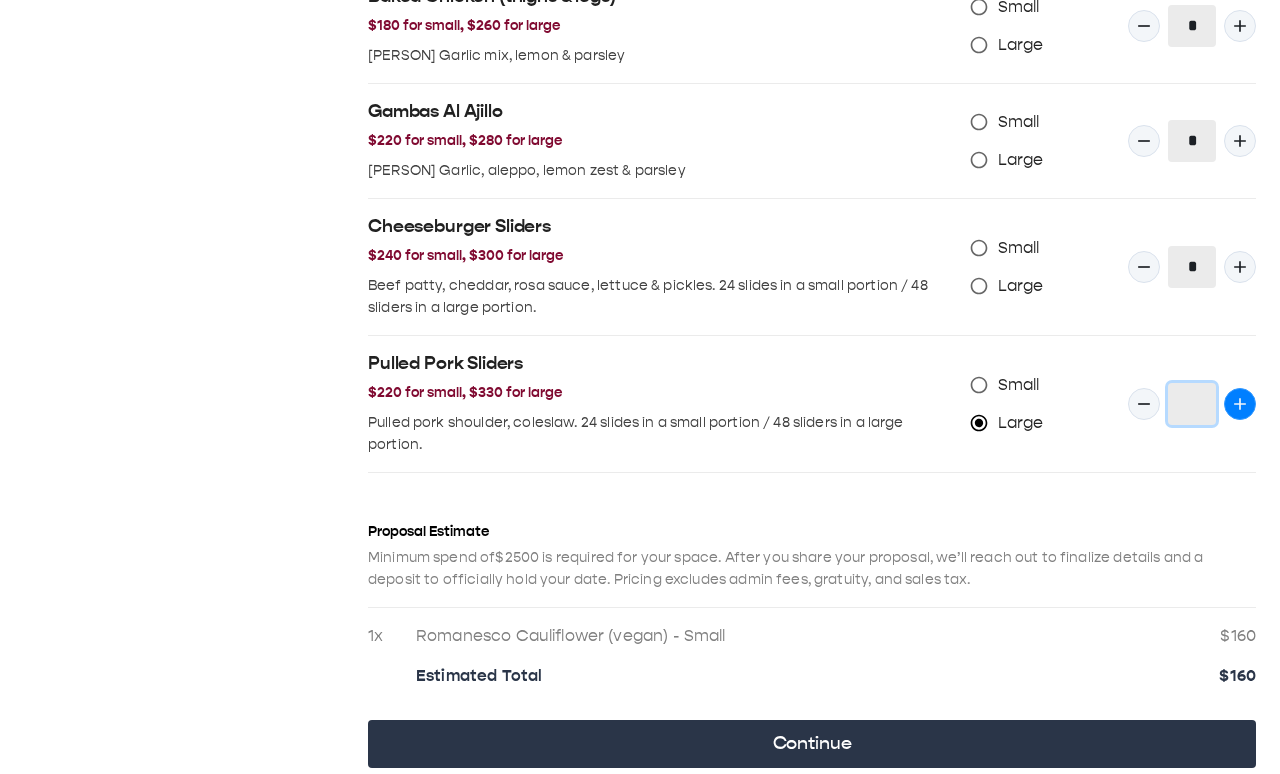 click 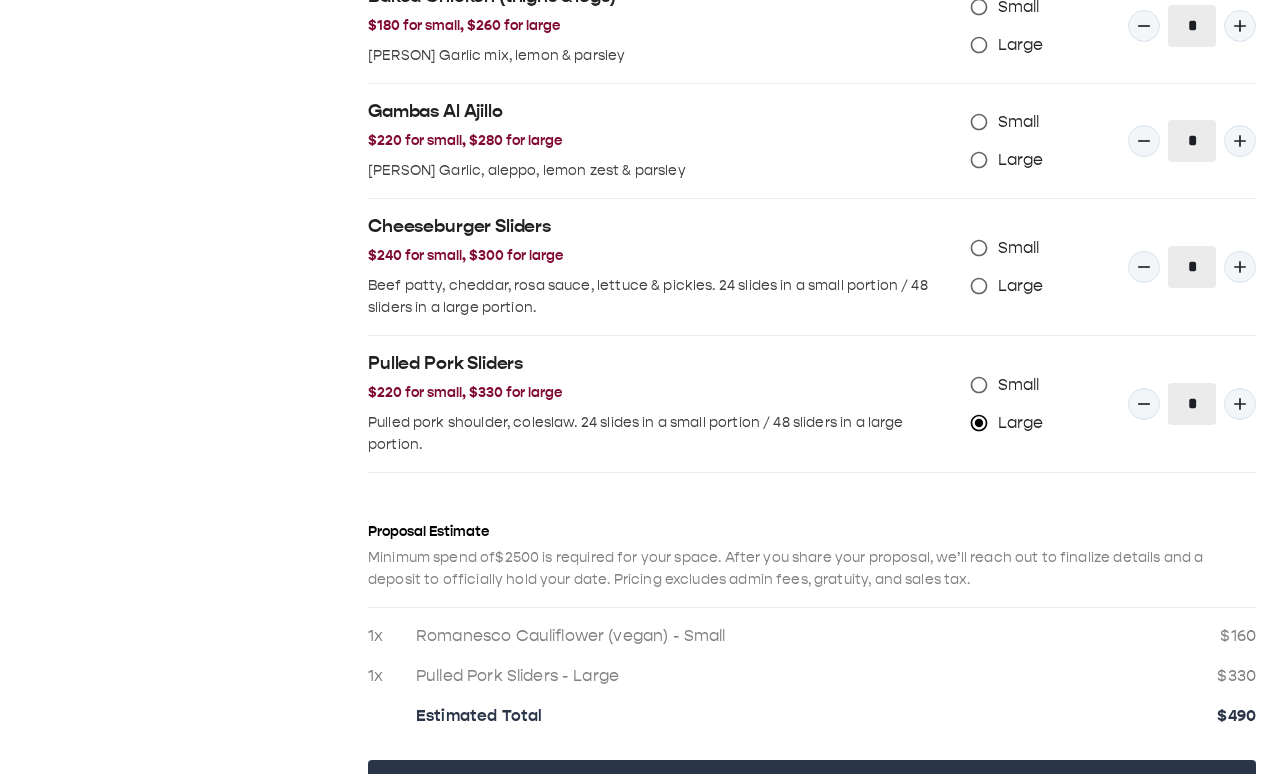 click on "**********" at bounding box center [812, -563] 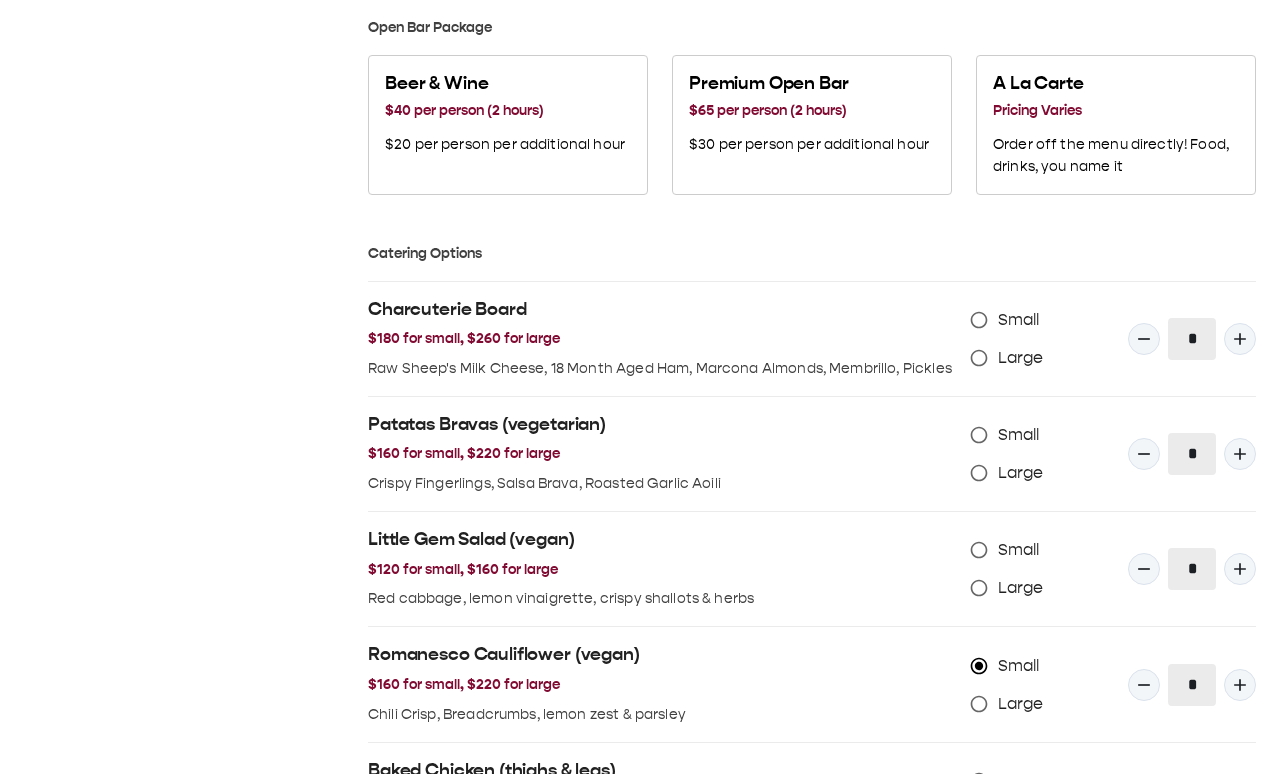 scroll, scrollTop: 1264, scrollLeft: 0, axis: vertical 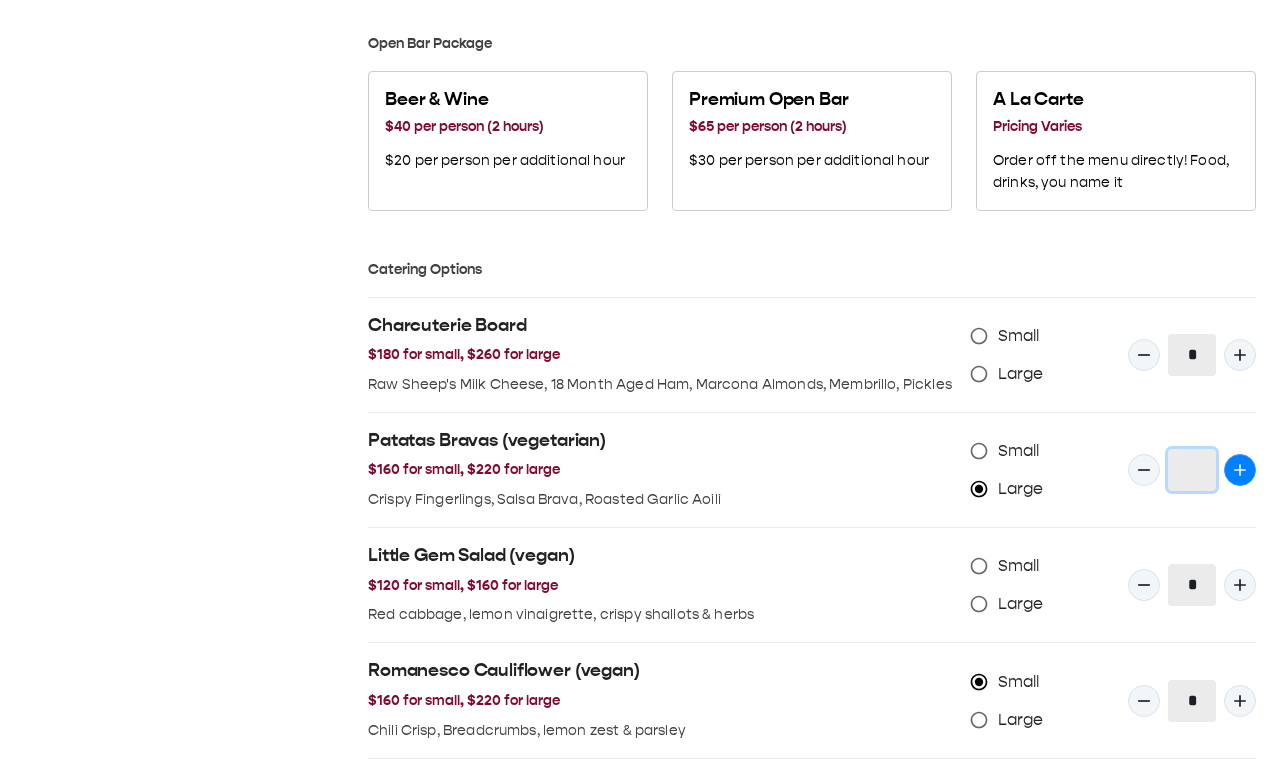 click 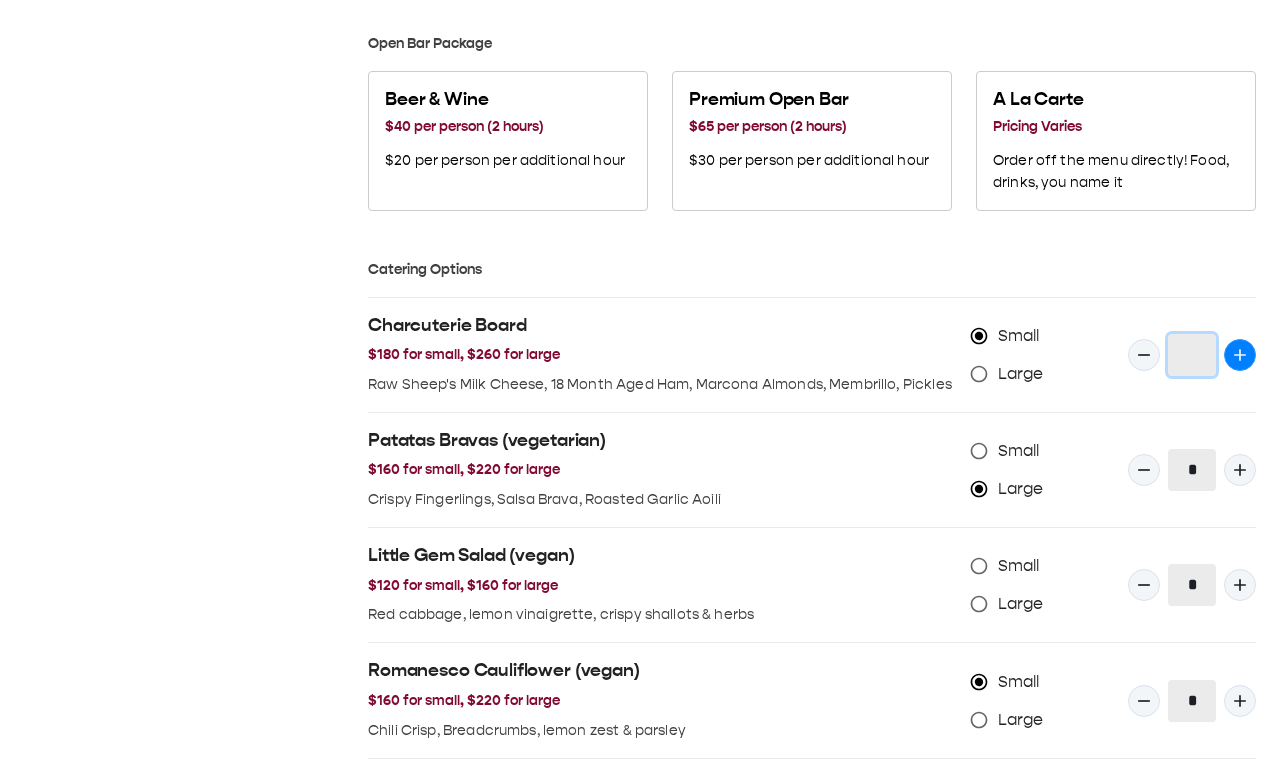 click 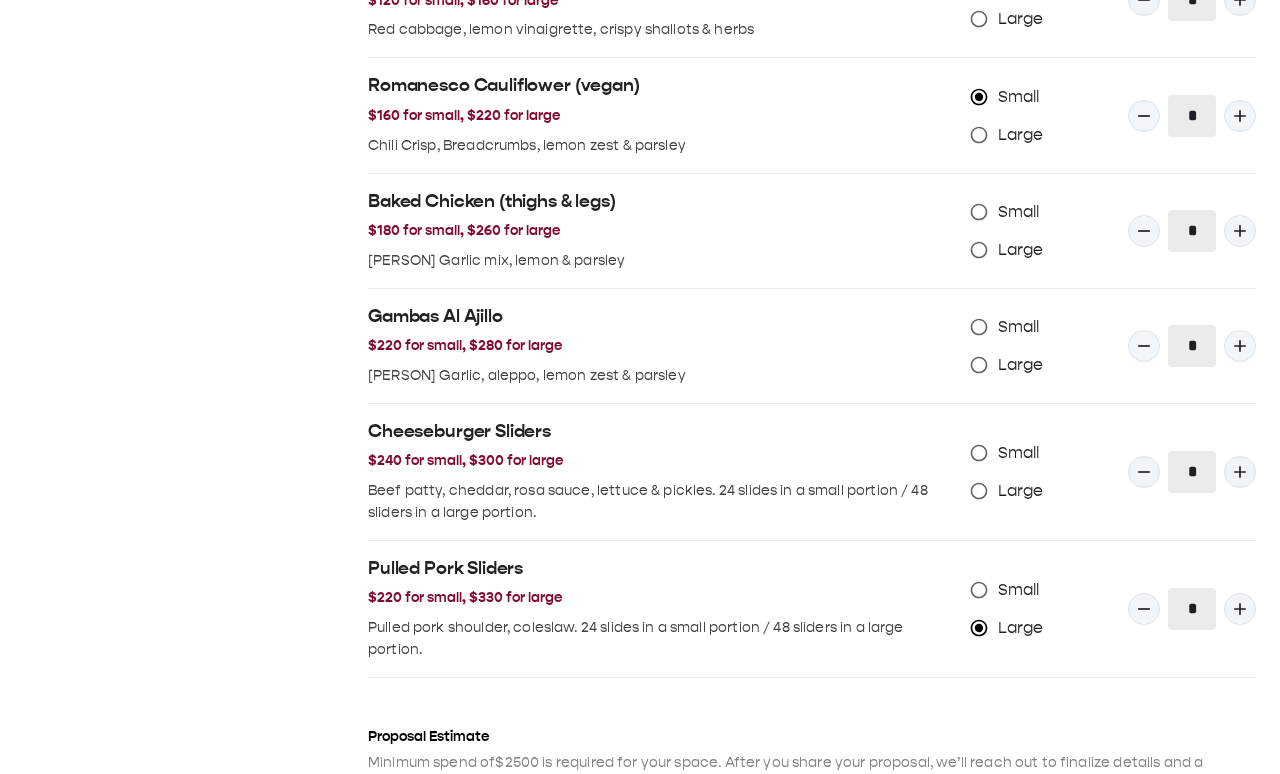 scroll, scrollTop: 2274, scrollLeft: 0, axis: vertical 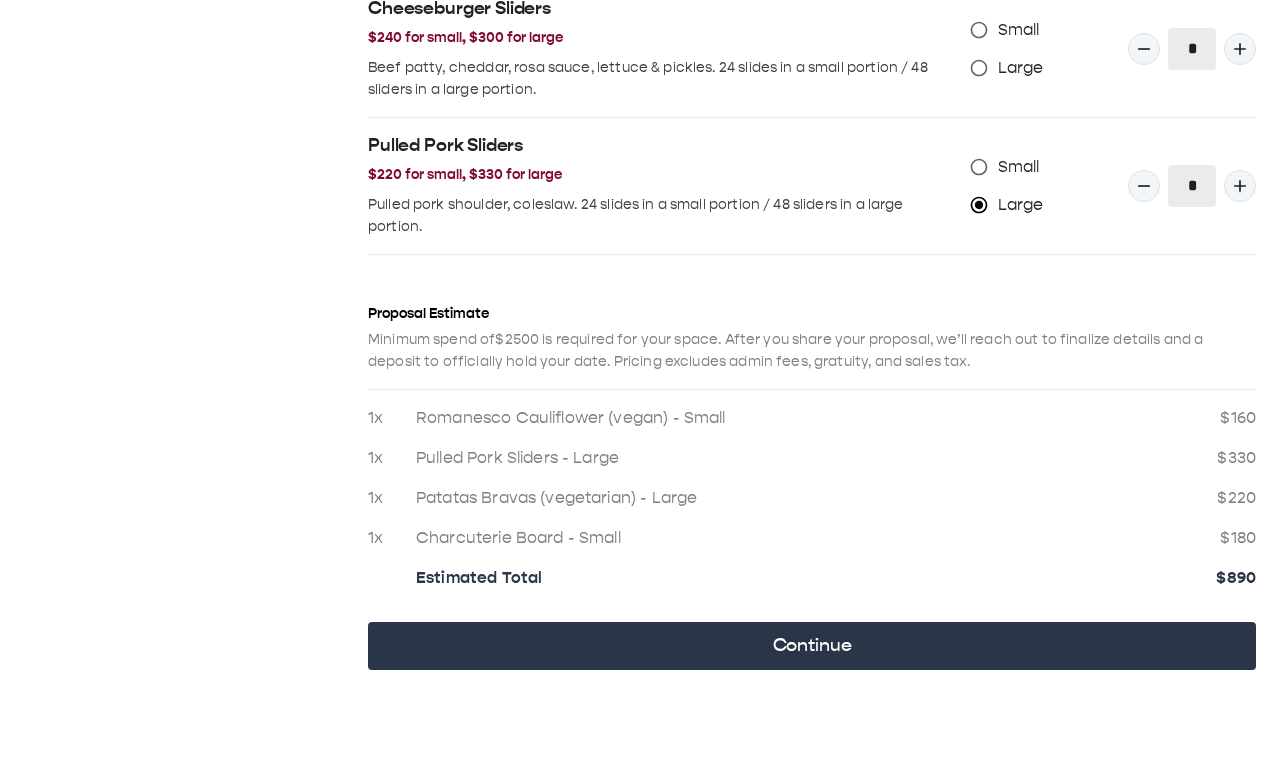 click on "Minimum spend of  $2500   is required for your space. After you share your proposal, we’ll reach out to finalize details and a deposit to officially hold your date. Pricing excludes admin fees, gratuity, and sales tax." at bounding box center (812, 351) 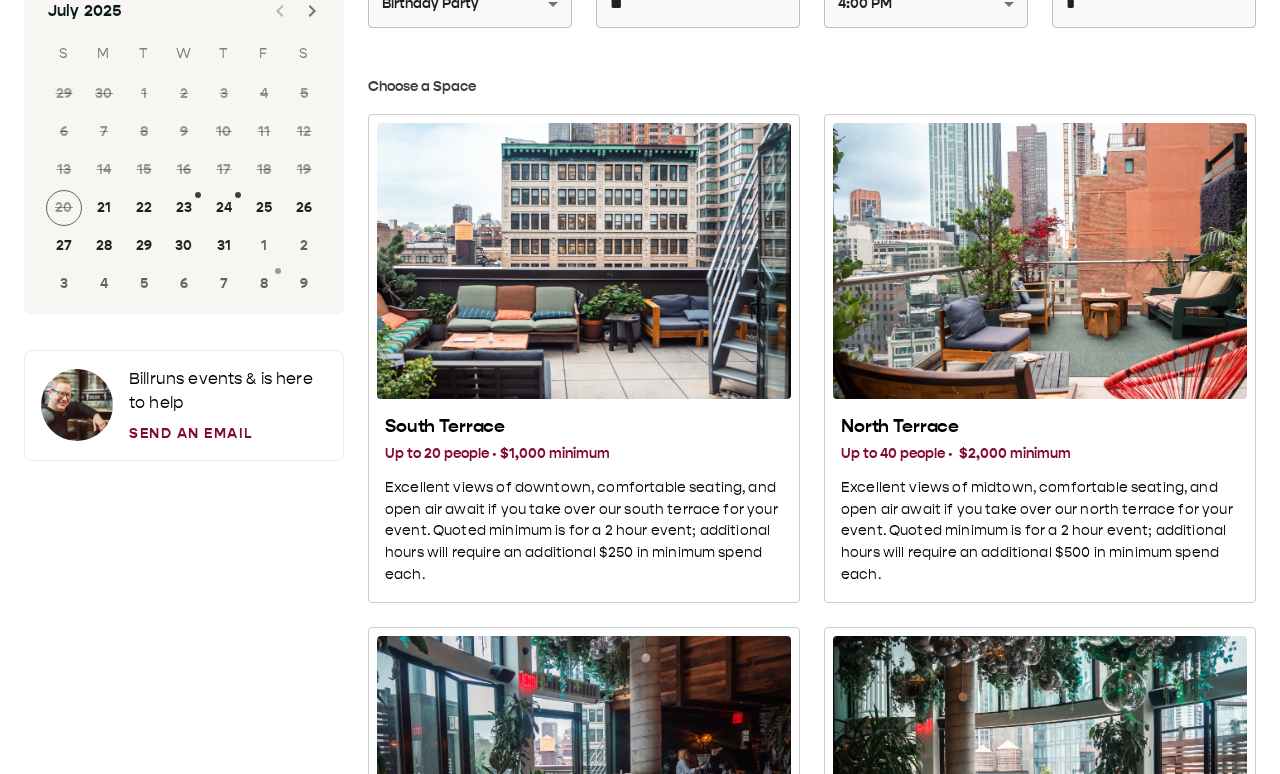 scroll, scrollTop: 157, scrollLeft: 0, axis: vertical 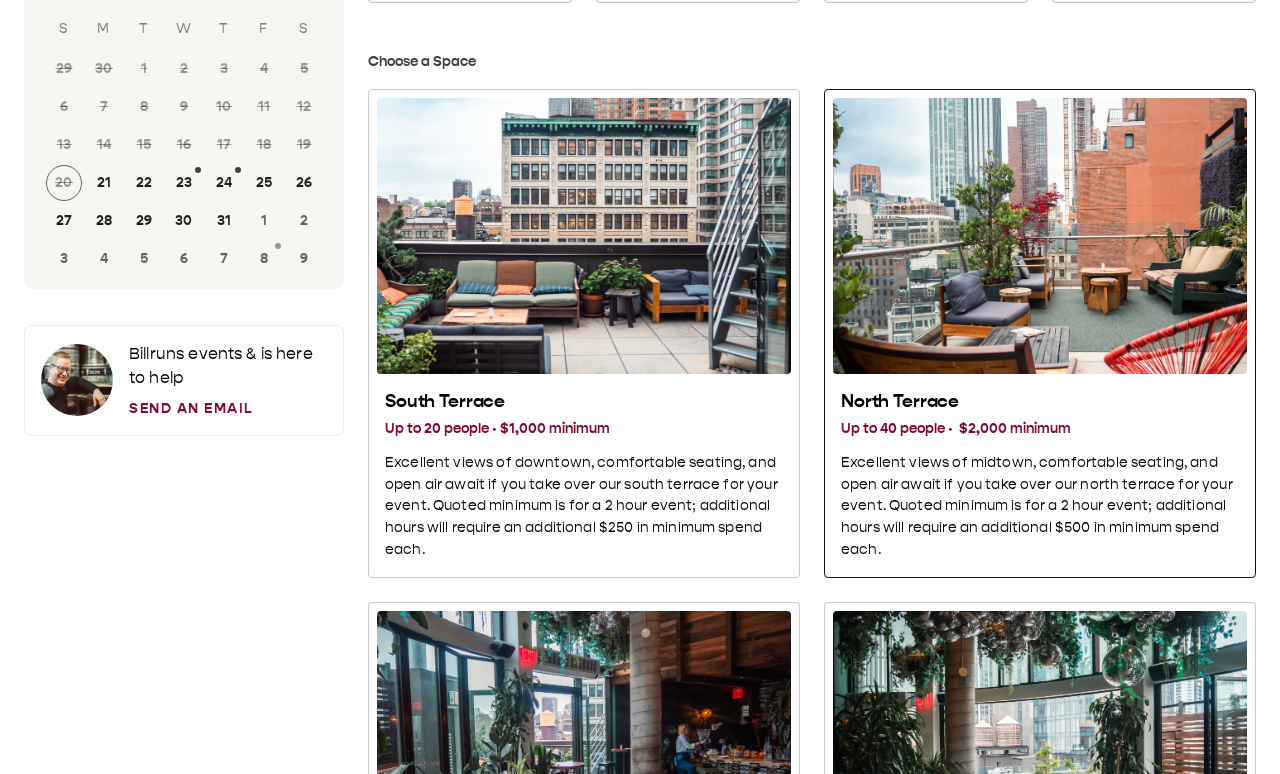 click on "Excellent views of midtown, comfortable seating, and open air await if you take over our north terrace for your event. Quoted minimum is for a 2 hour event; additional hours will require an additional $500 in minimum spend each." at bounding box center [1040, 507] 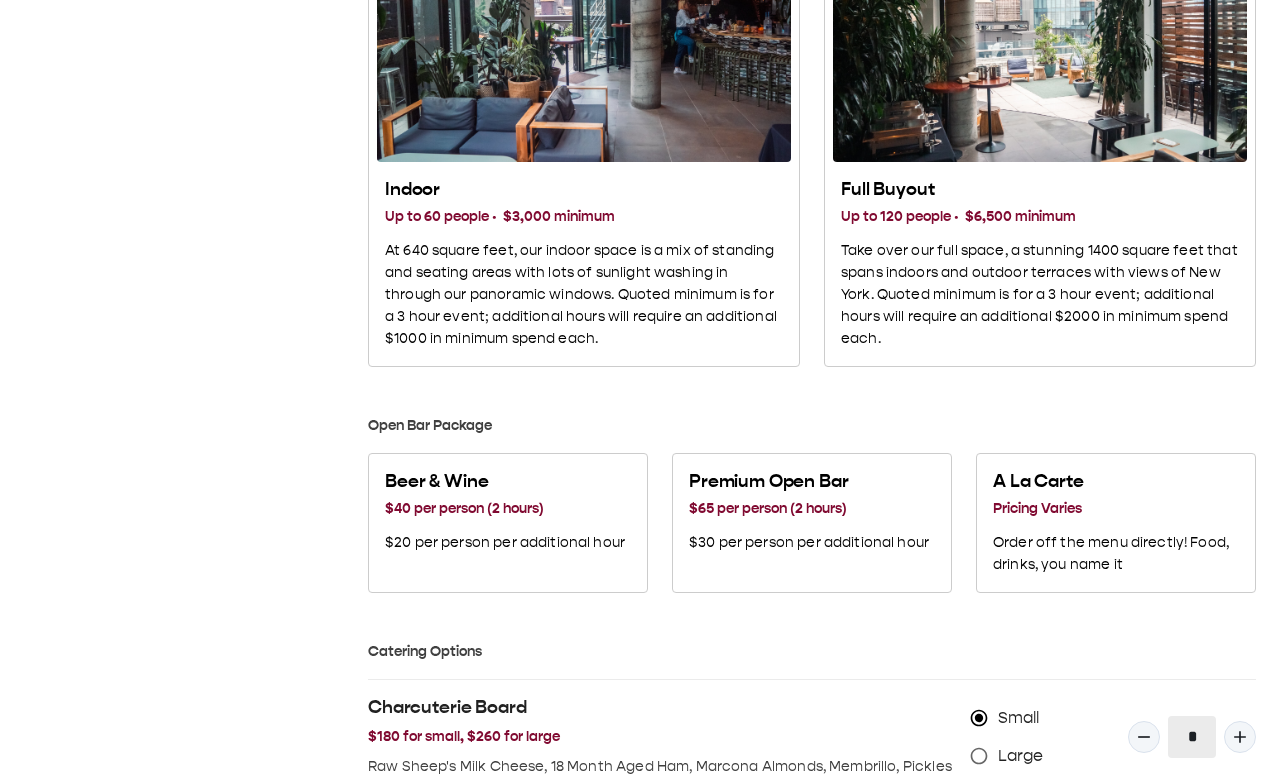 scroll, scrollTop: 901, scrollLeft: 0, axis: vertical 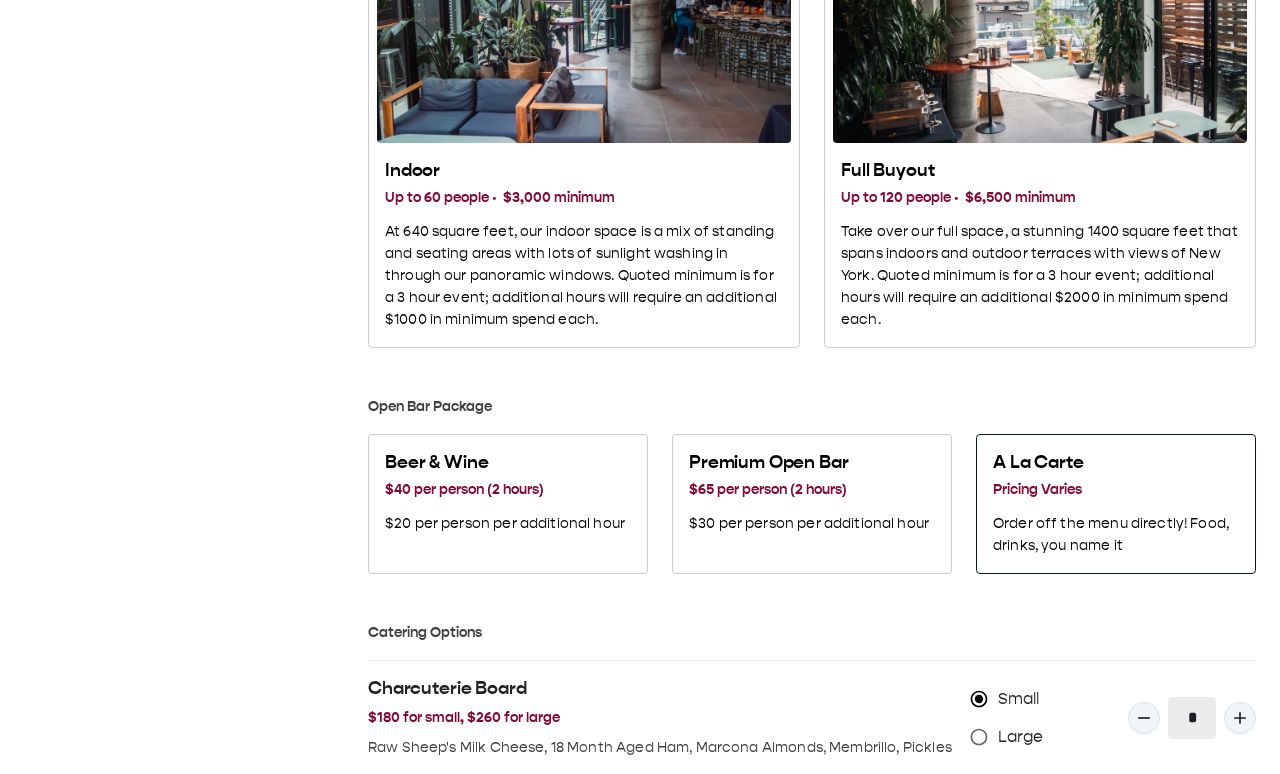 click on "Pricing Varies" at bounding box center [1116, 490] 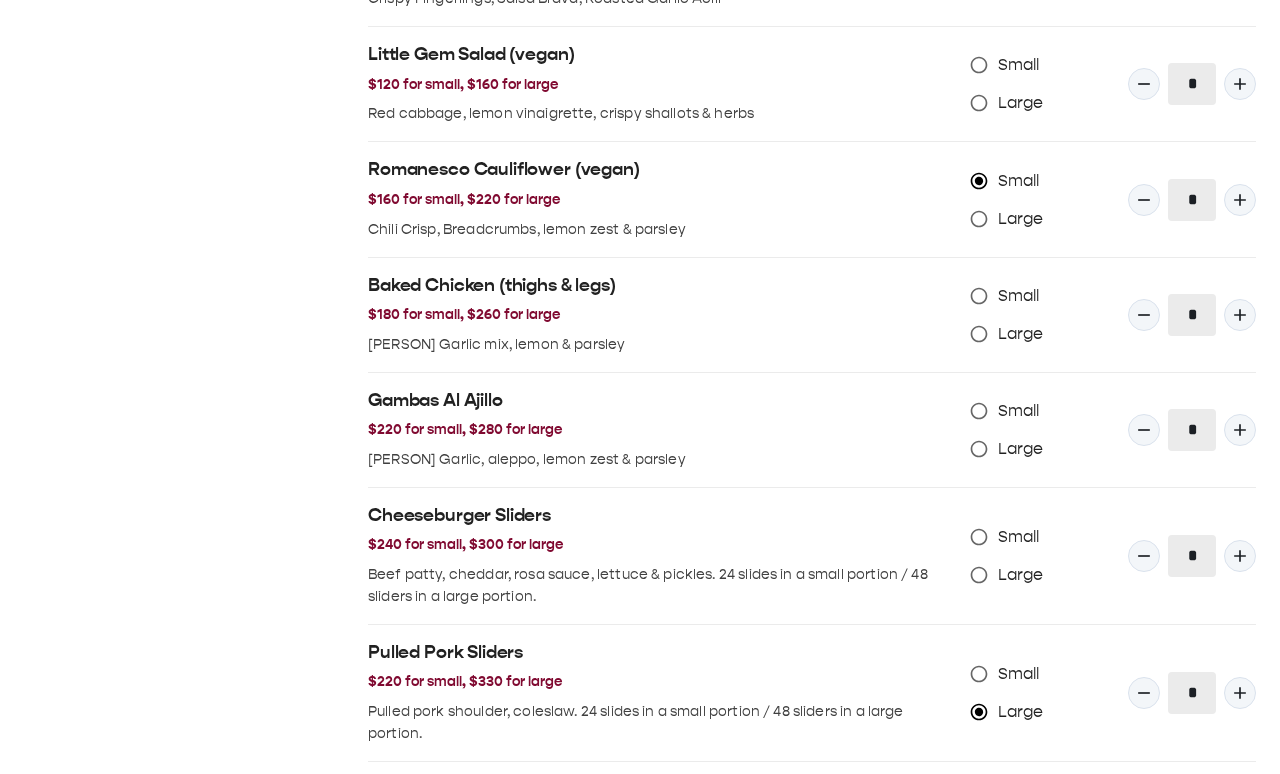 scroll, scrollTop: 2154, scrollLeft: 0, axis: vertical 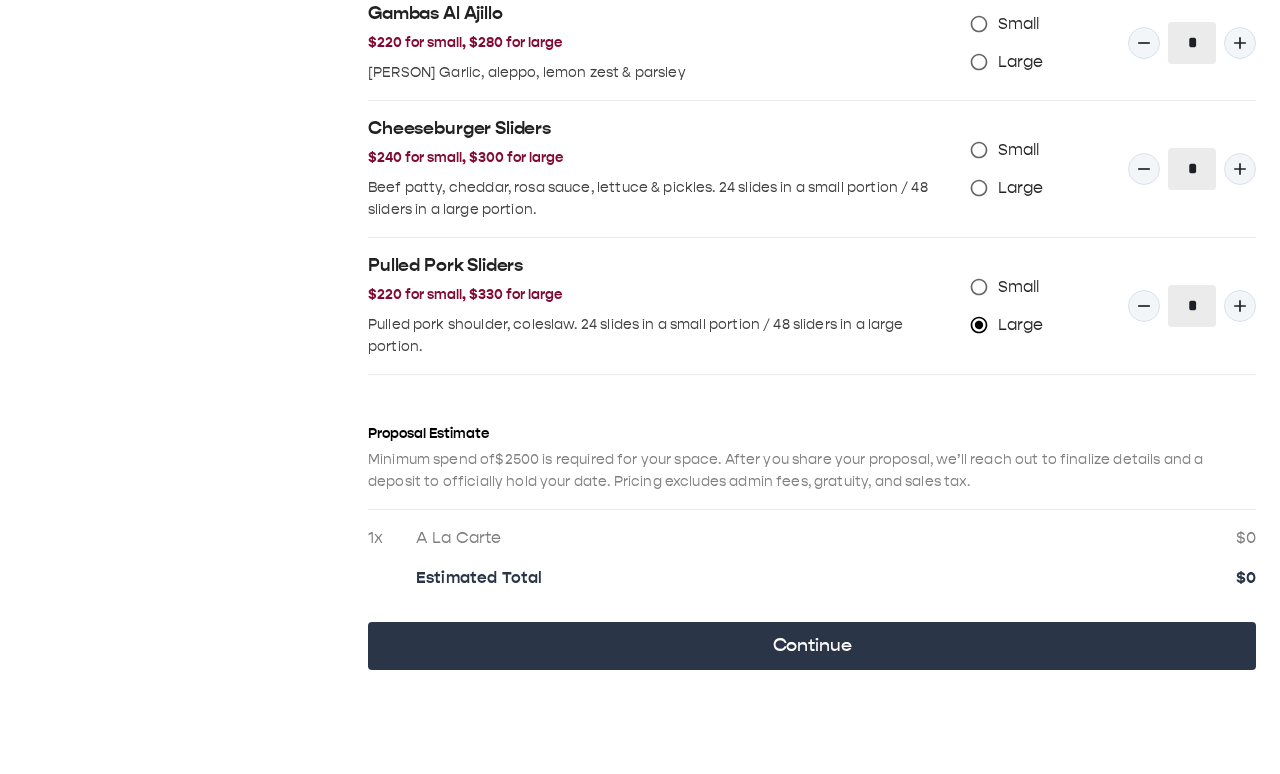 type on "item_15" 